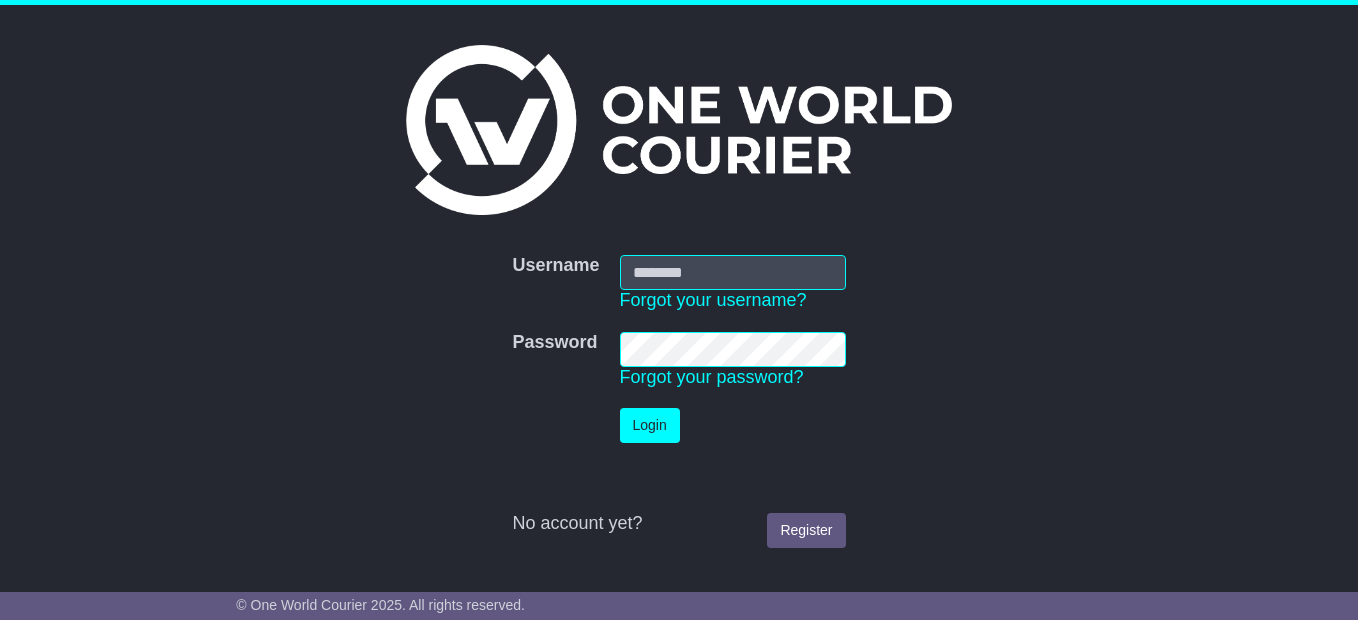 type on "**********" 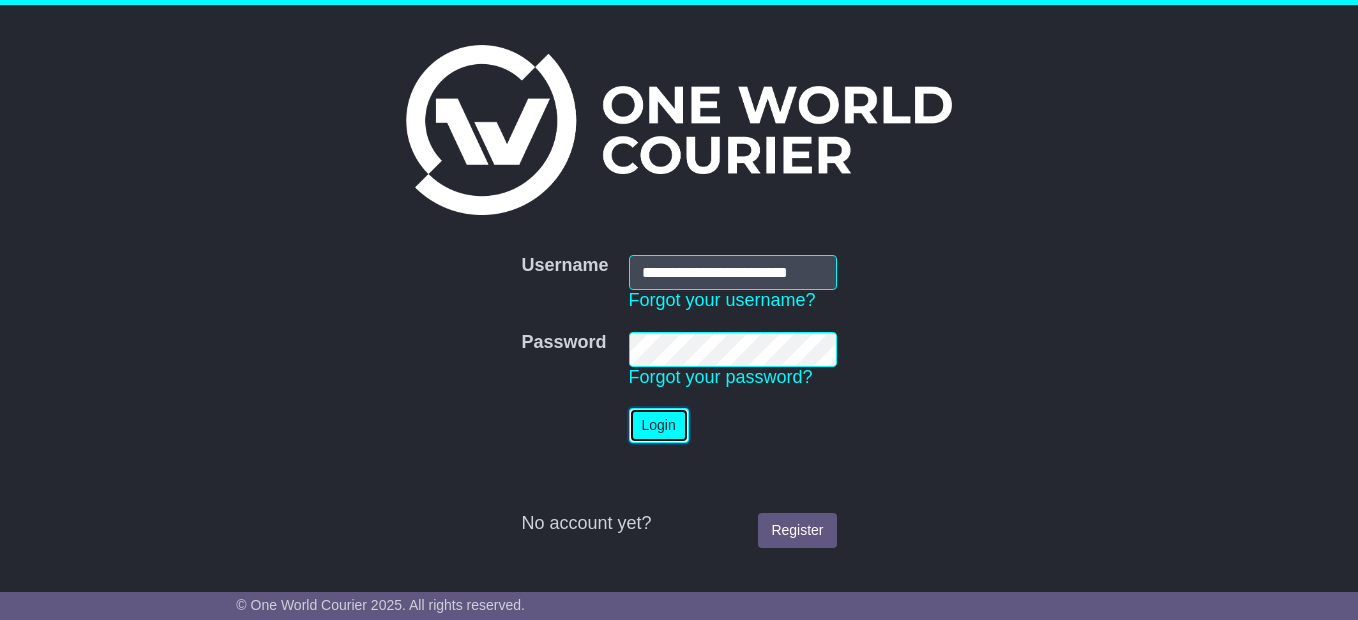 scroll, scrollTop: 0, scrollLeft: 0, axis: both 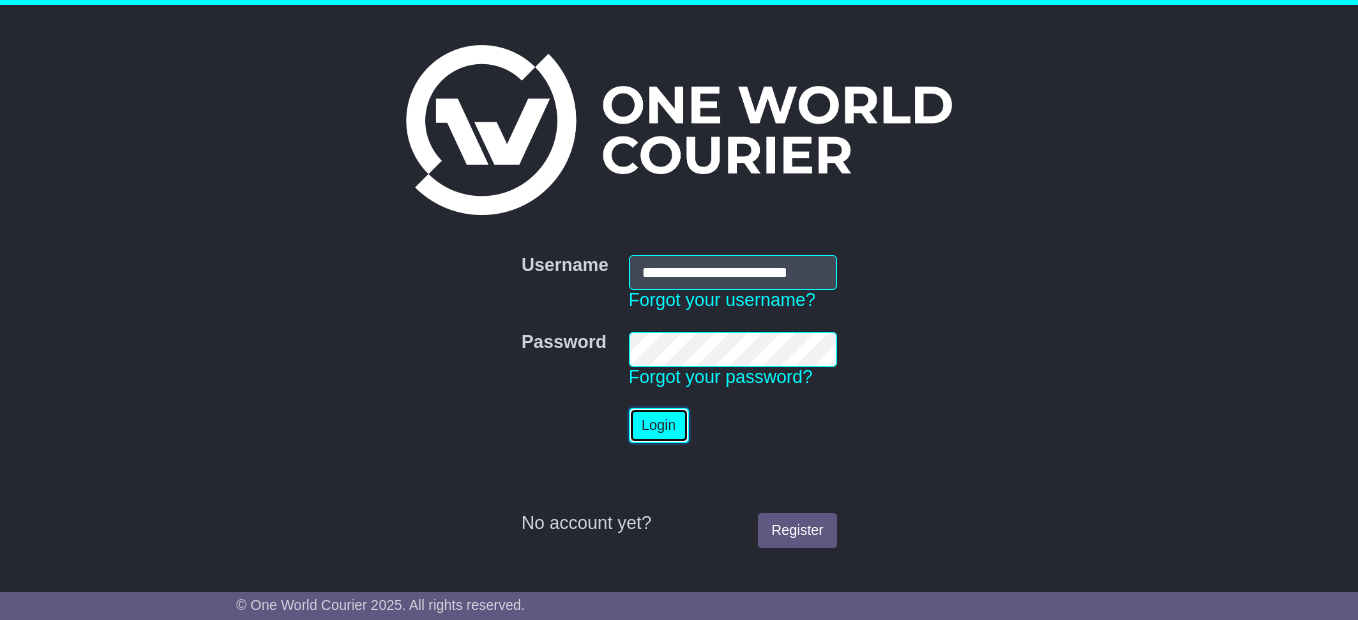 click on "Login" at bounding box center [659, 425] 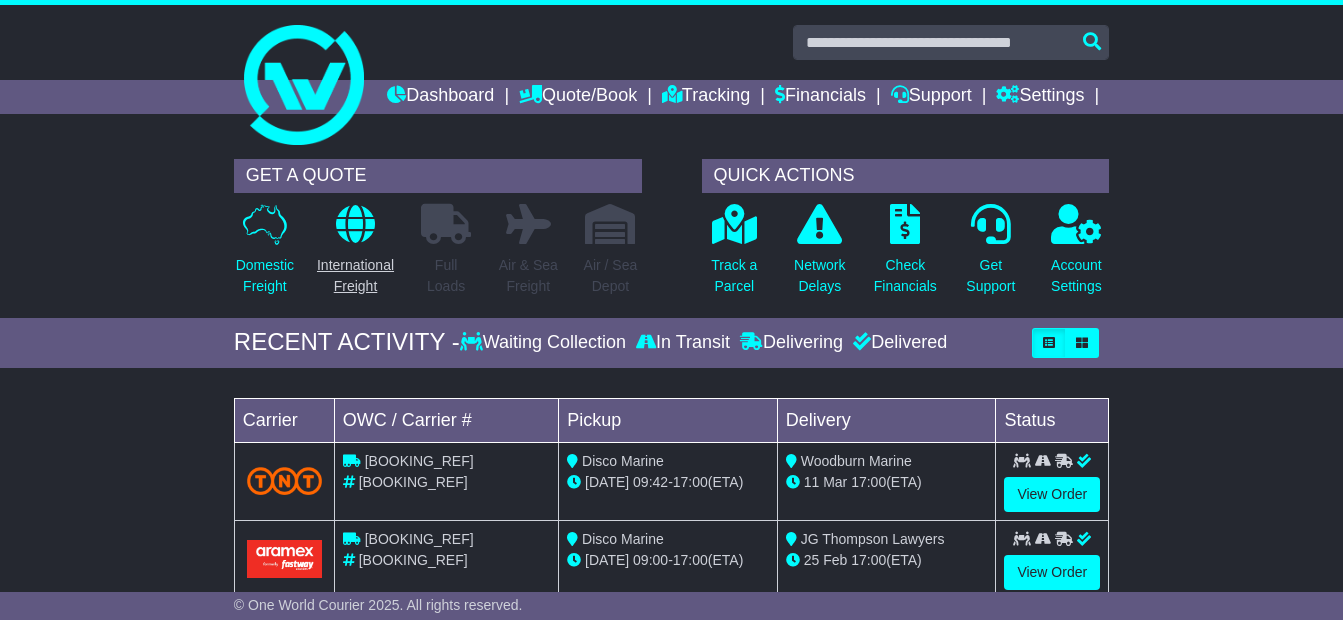 scroll, scrollTop: 0, scrollLeft: 0, axis: both 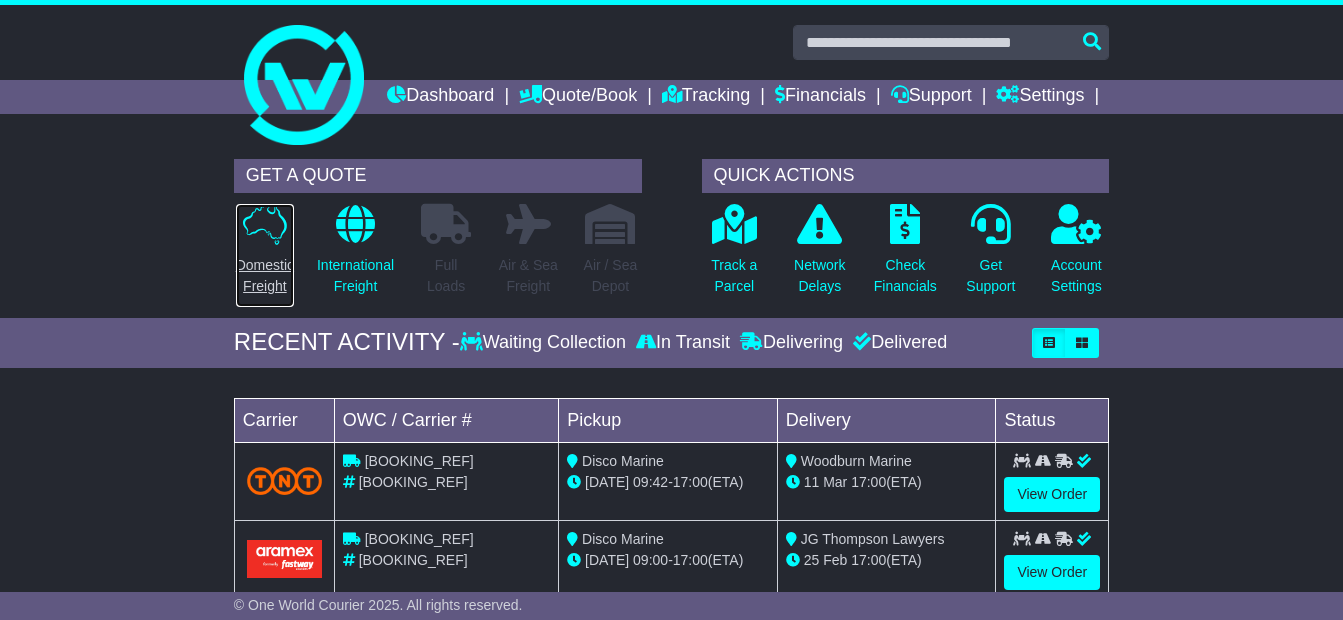 click on "Domestic Freight" at bounding box center (265, 255) 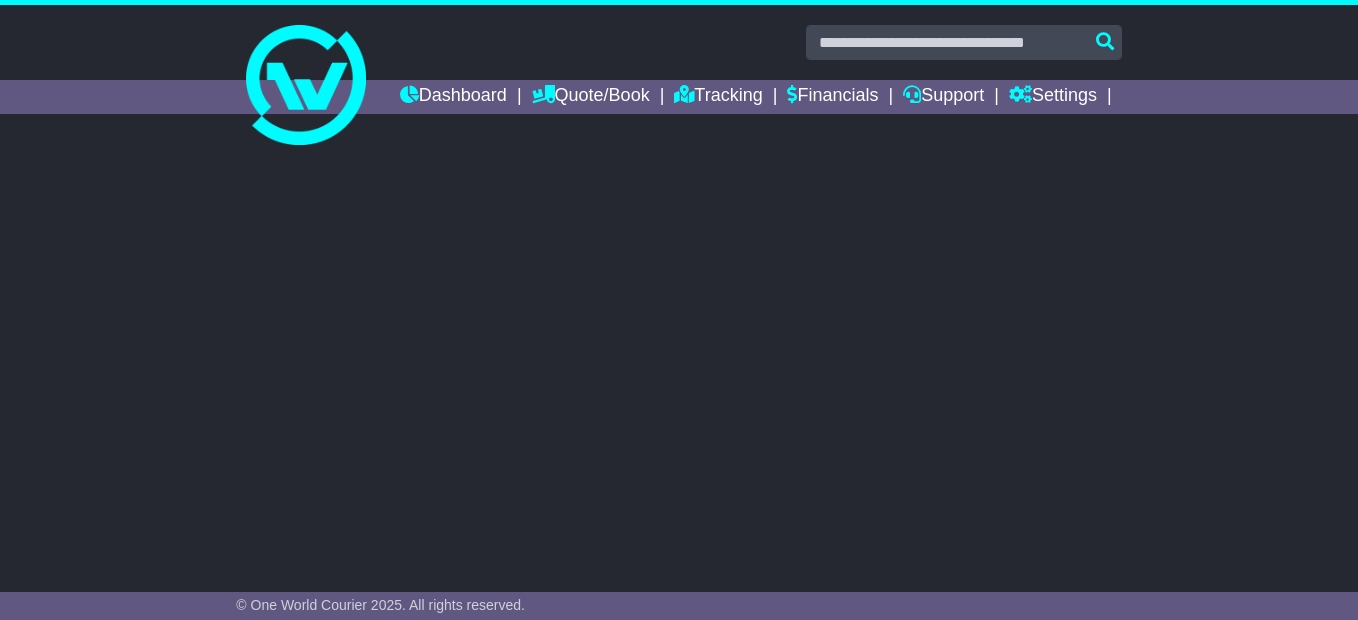 scroll, scrollTop: 0, scrollLeft: 0, axis: both 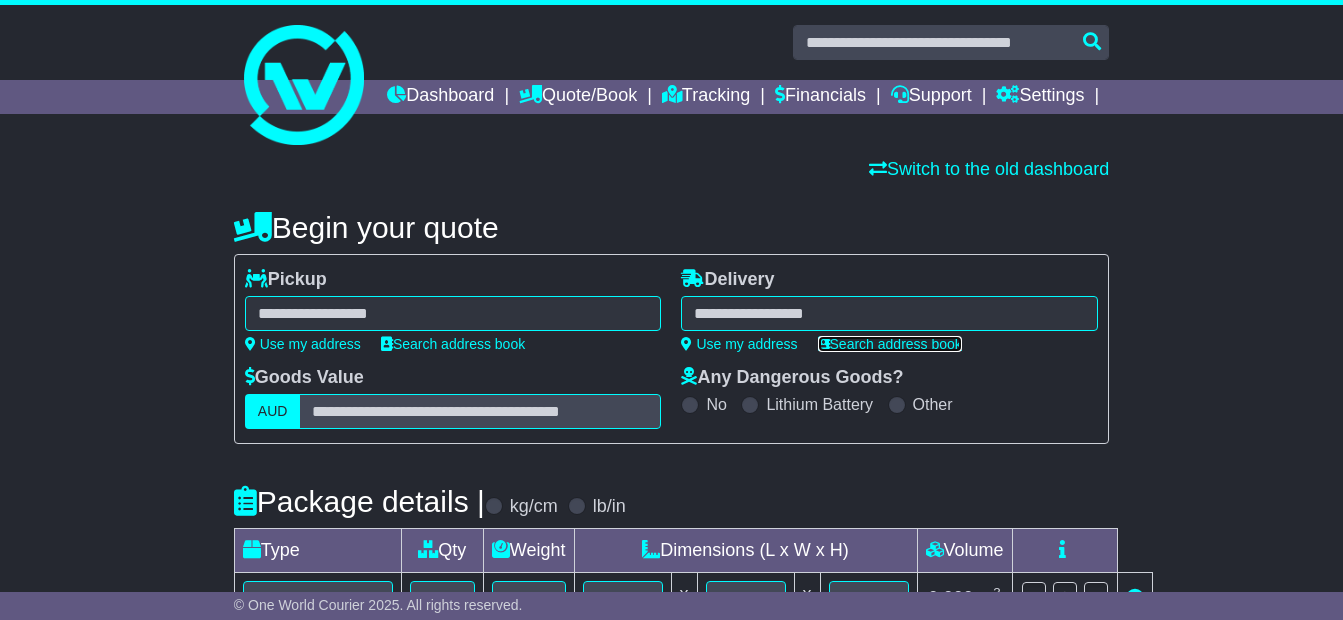 click on "Search address book" at bounding box center [890, 344] 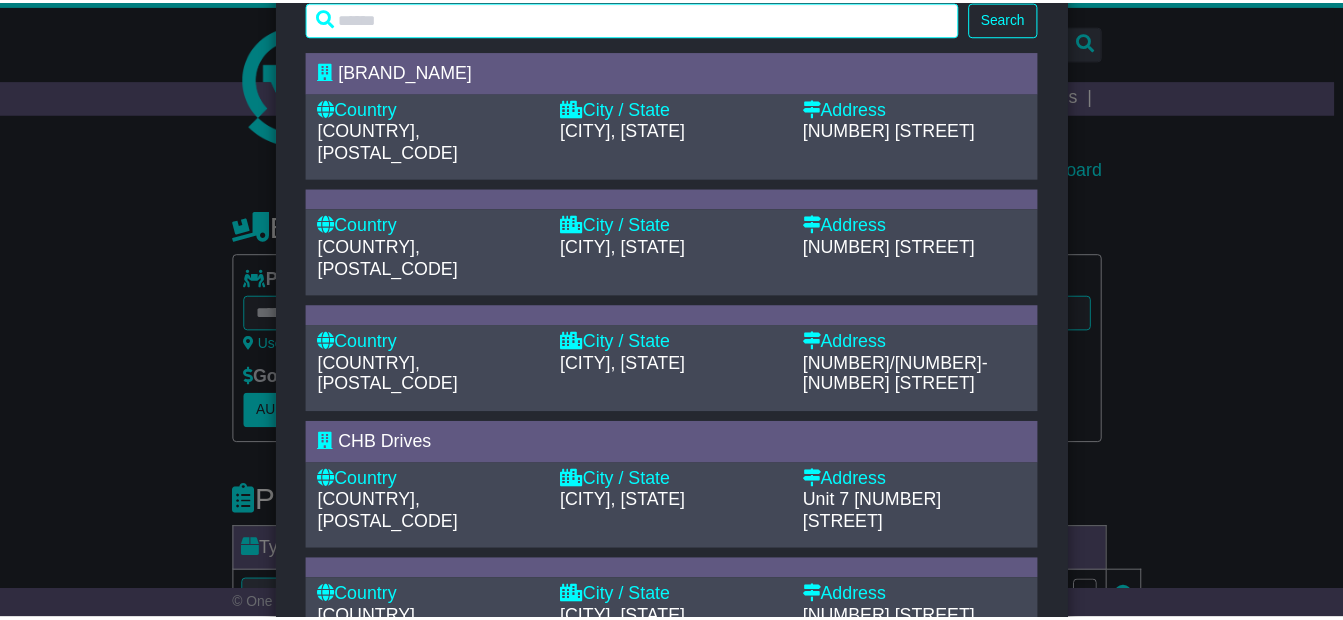 scroll, scrollTop: 0, scrollLeft: 0, axis: both 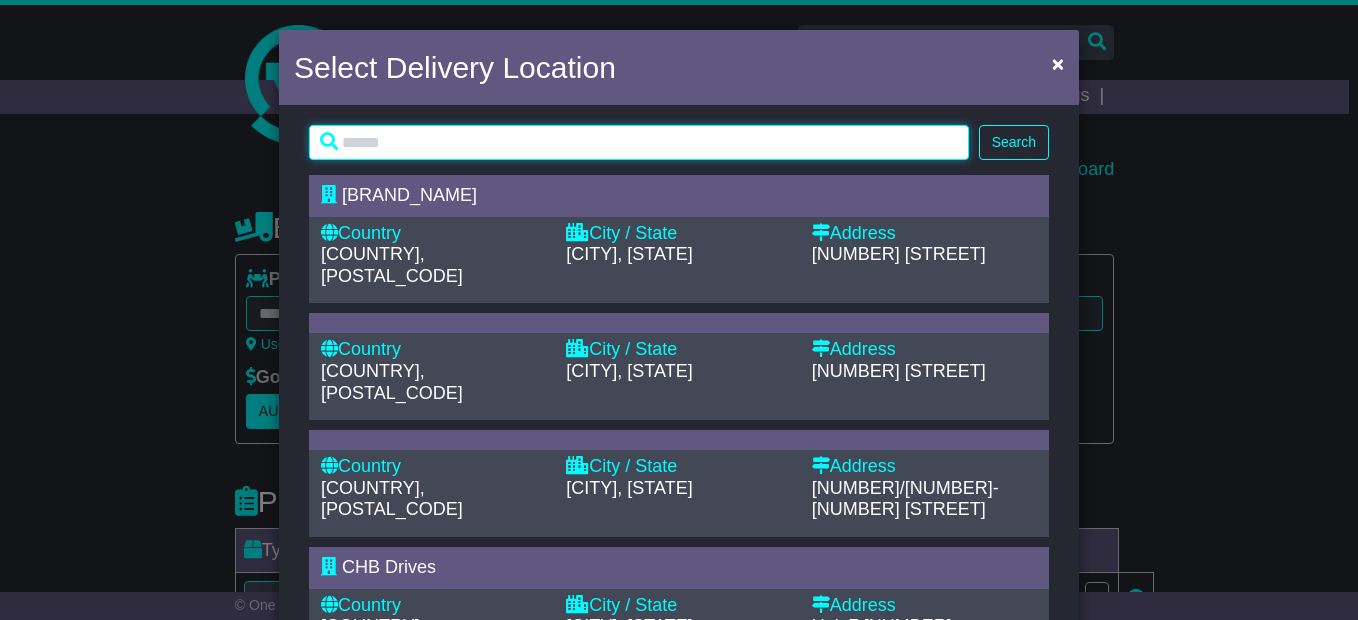 click at bounding box center (639, 142) 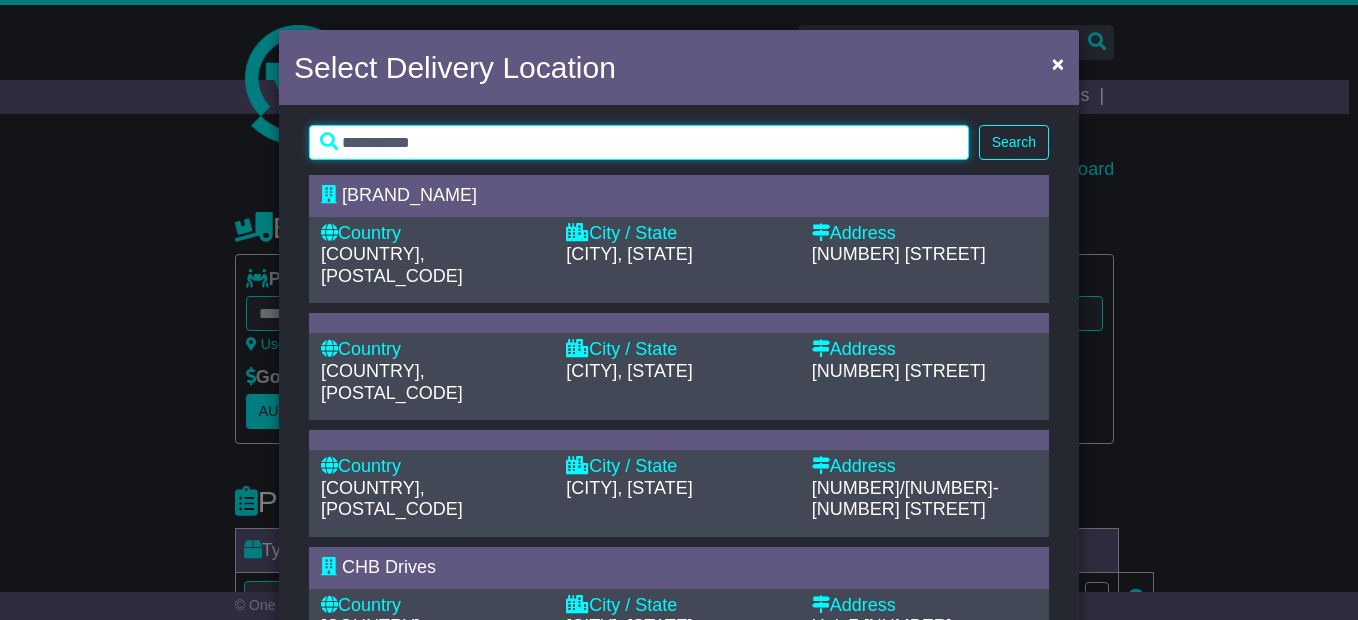 type on "**********" 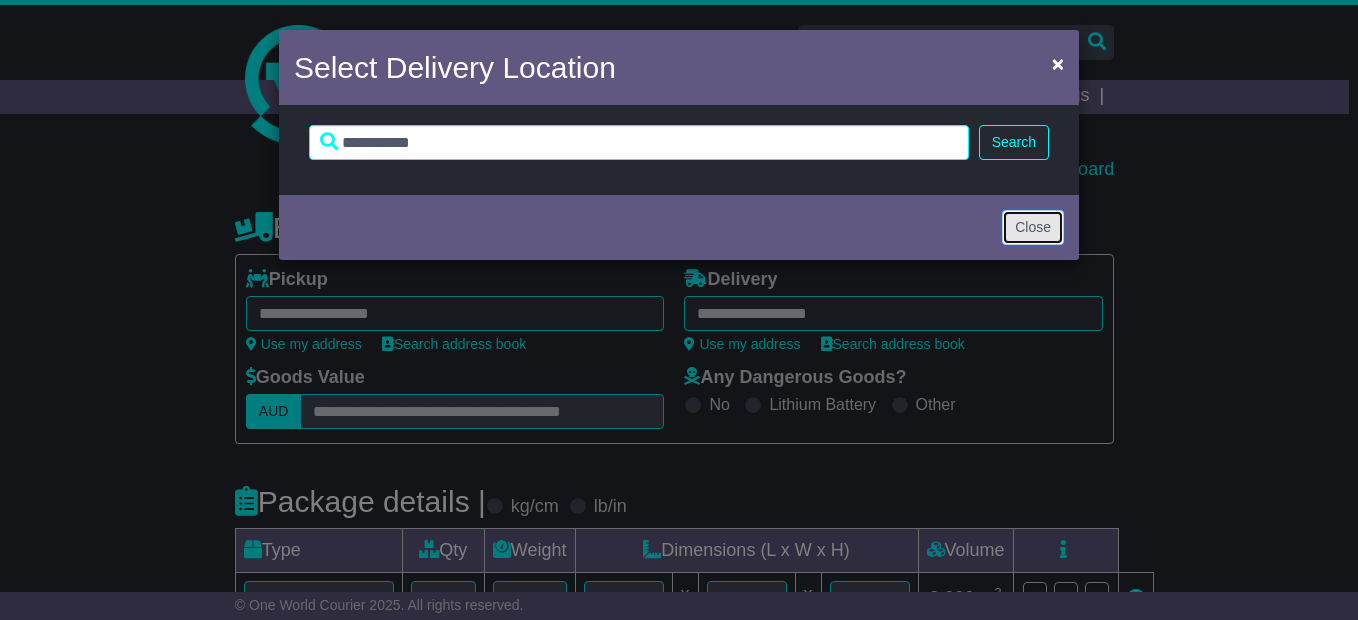 click on "Close" at bounding box center (1033, 227) 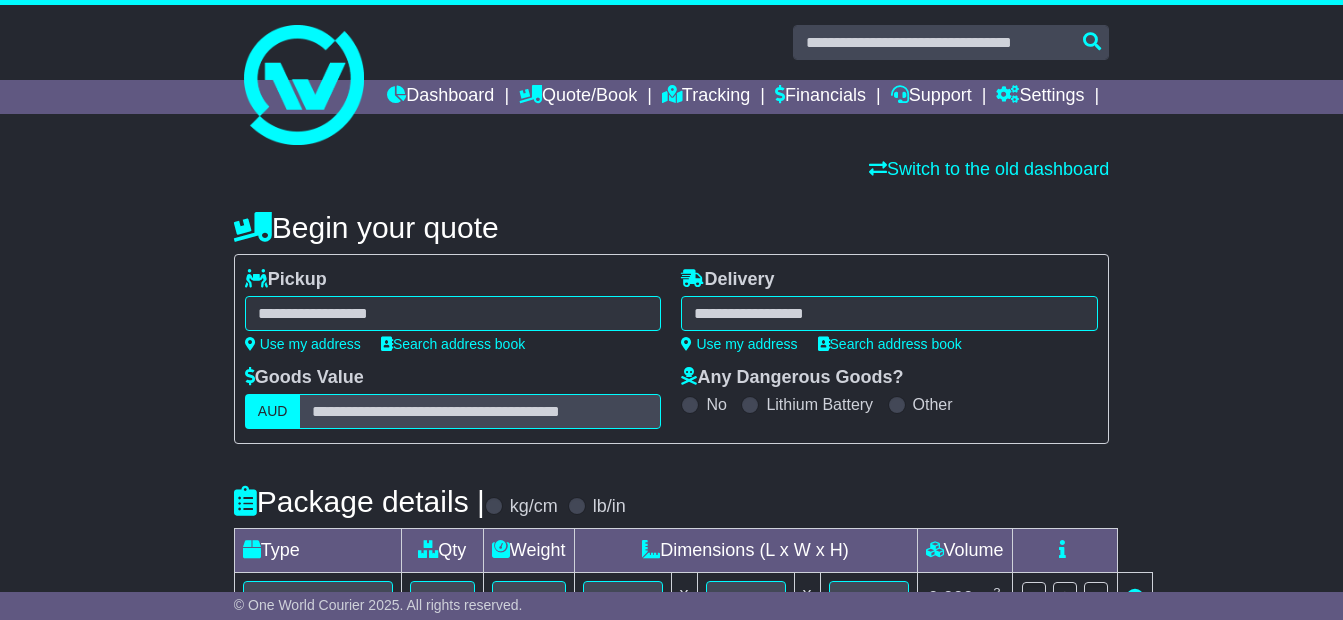 click at bounding box center (889, 313) 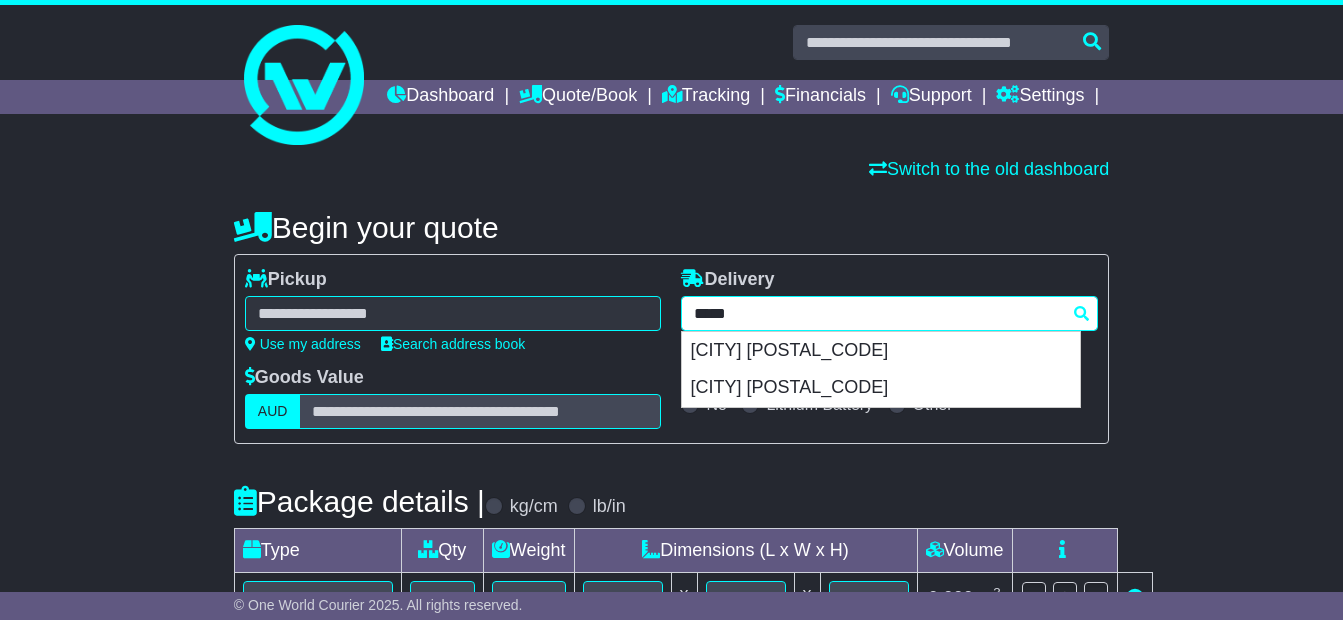 type on "******" 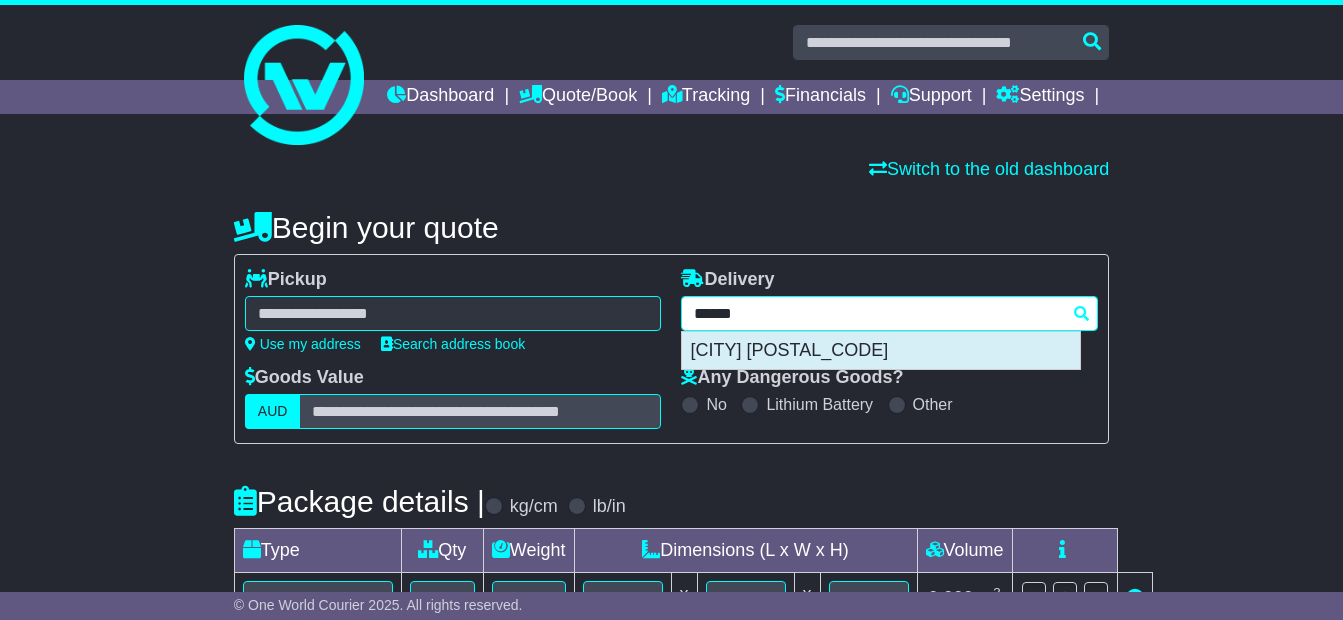 click on "URUNGA 2455" at bounding box center (881, 351) 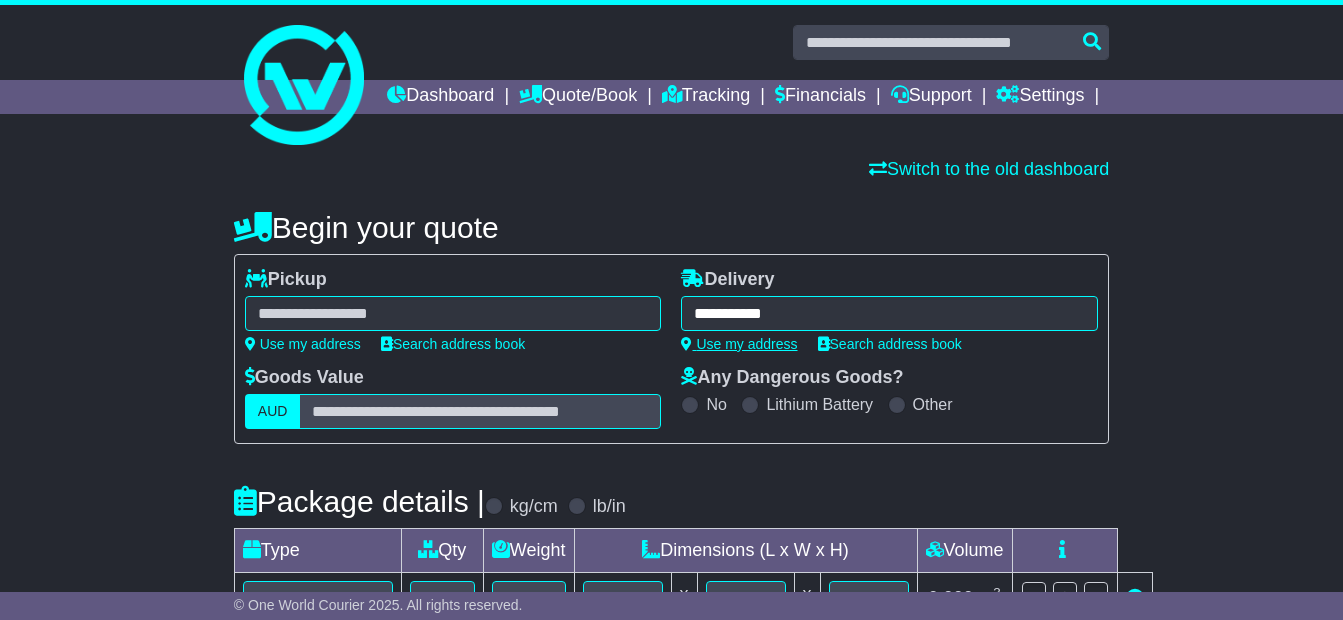type on "**********" 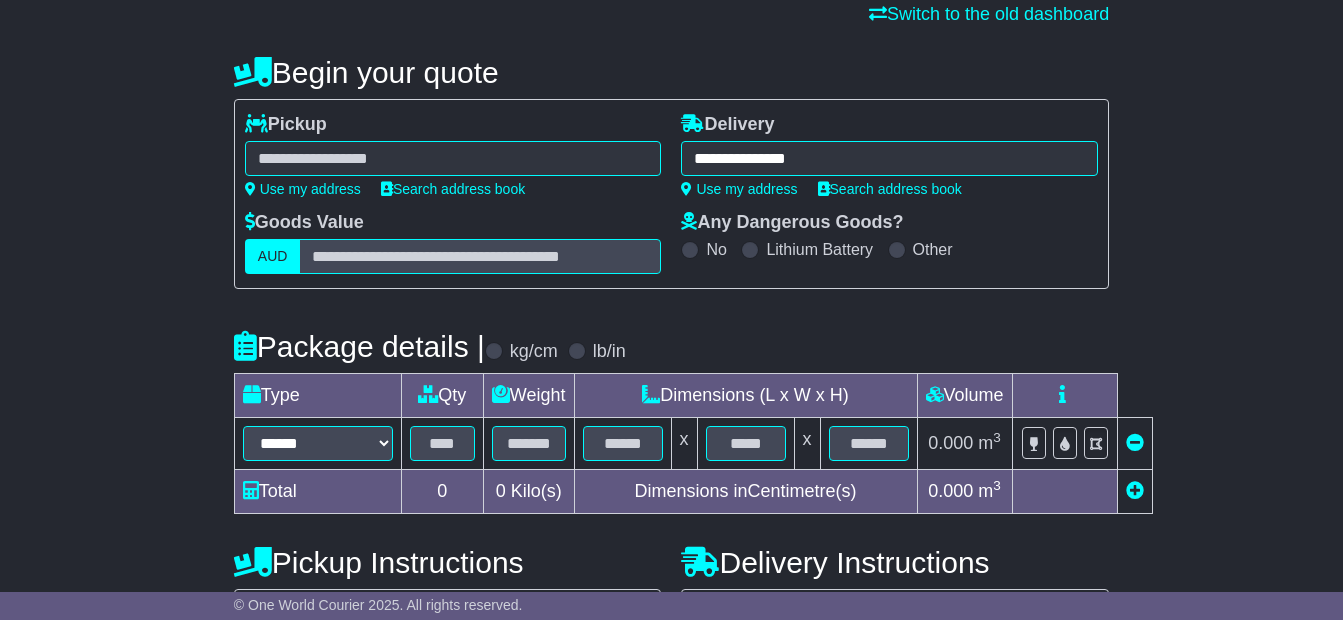 scroll, scrollTop: 200, scrollLeft: 0, axis: vertical 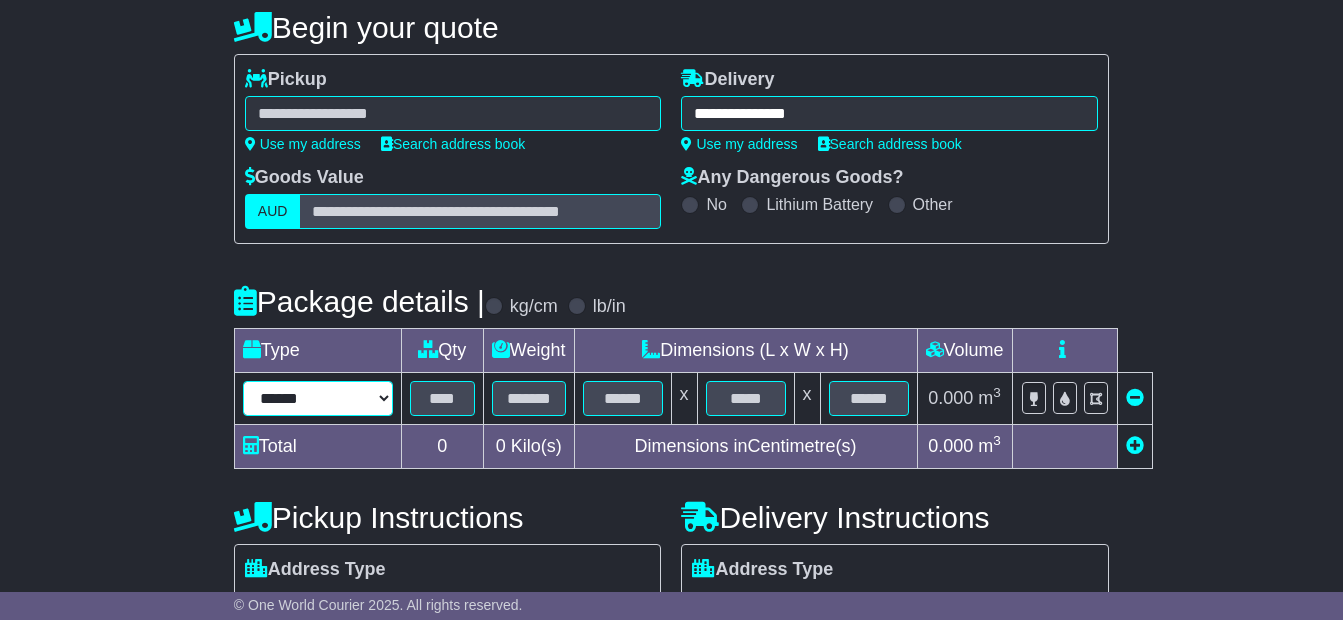 click on "****** ****** *** ******** ***** **** **** ****** *** *******" at bounding box center (318, 398) 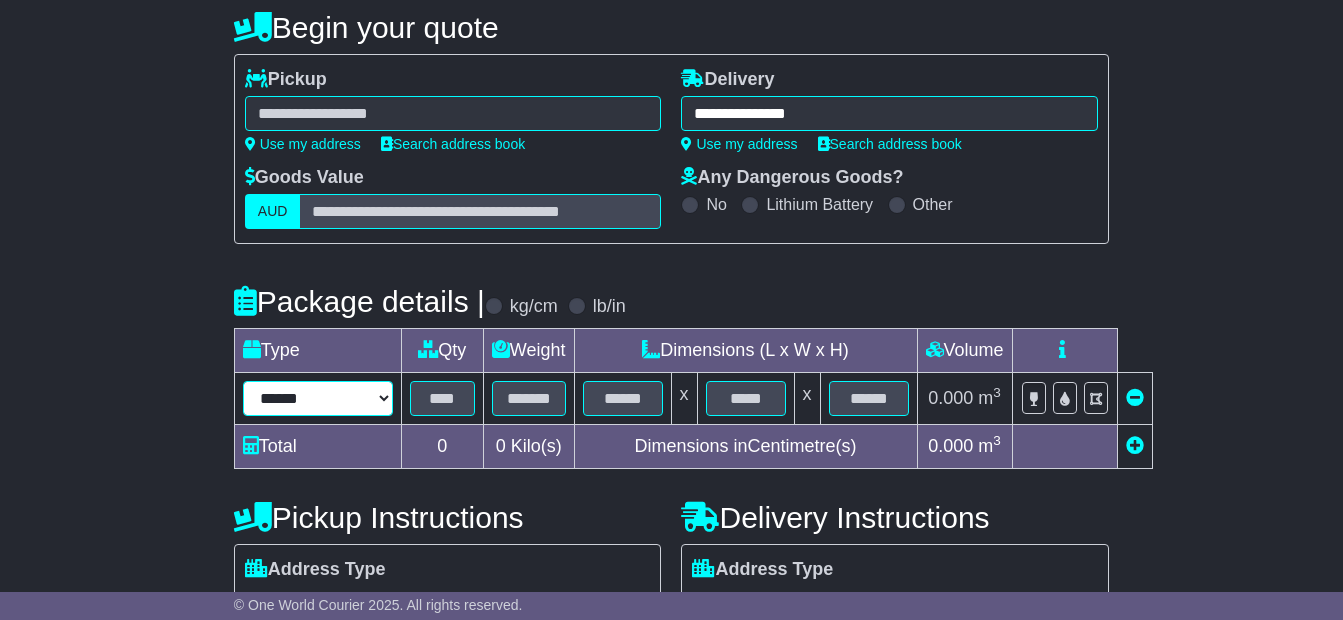 select on "*****" 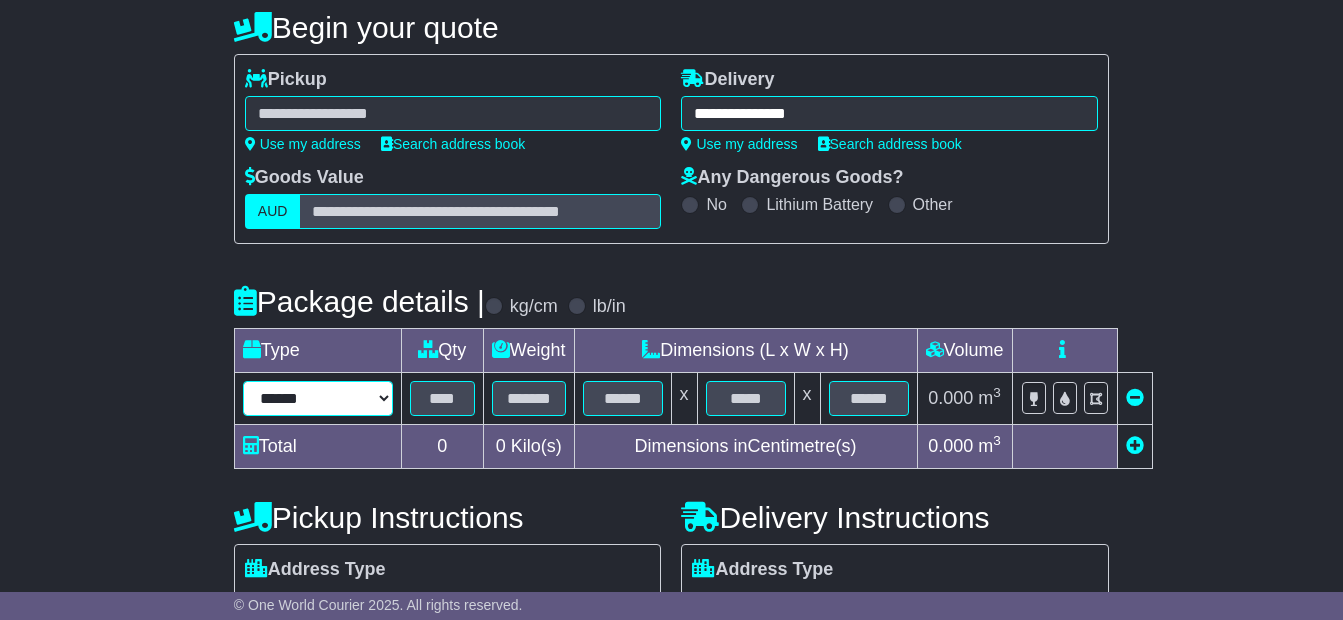 click on "****** ****** *** ******** ***** **** **** ****** *** *******" at bounding box center [318, 398] 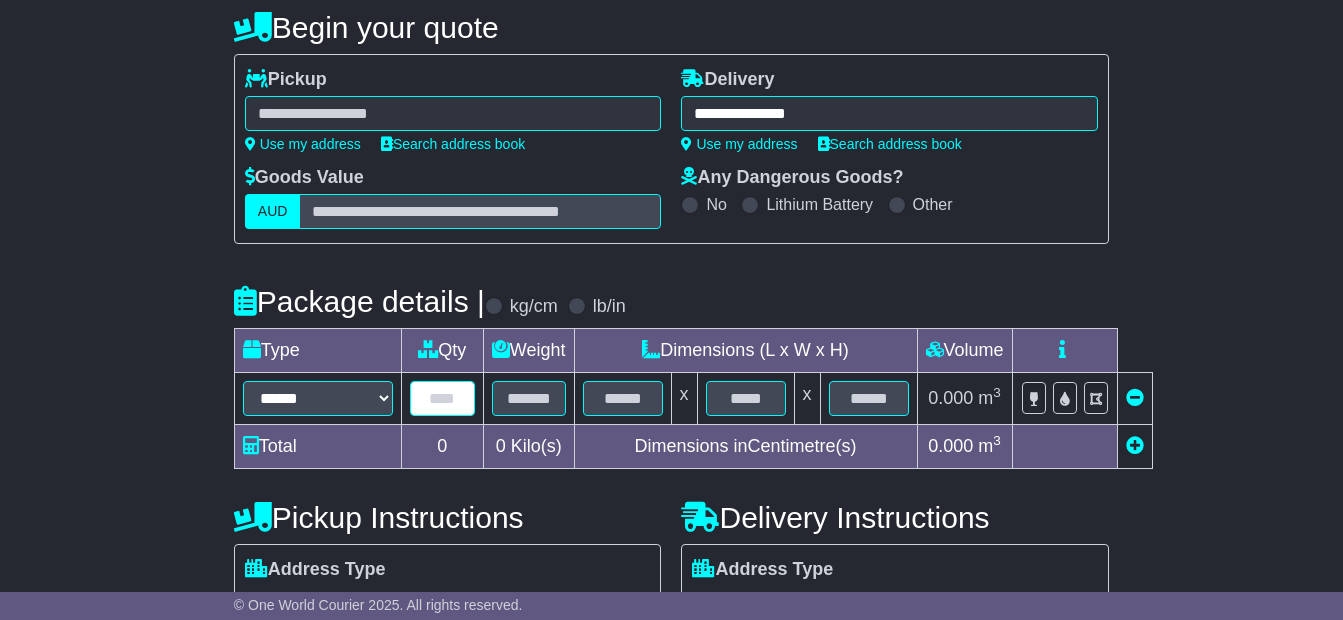 click at bounding box center (442, 398) 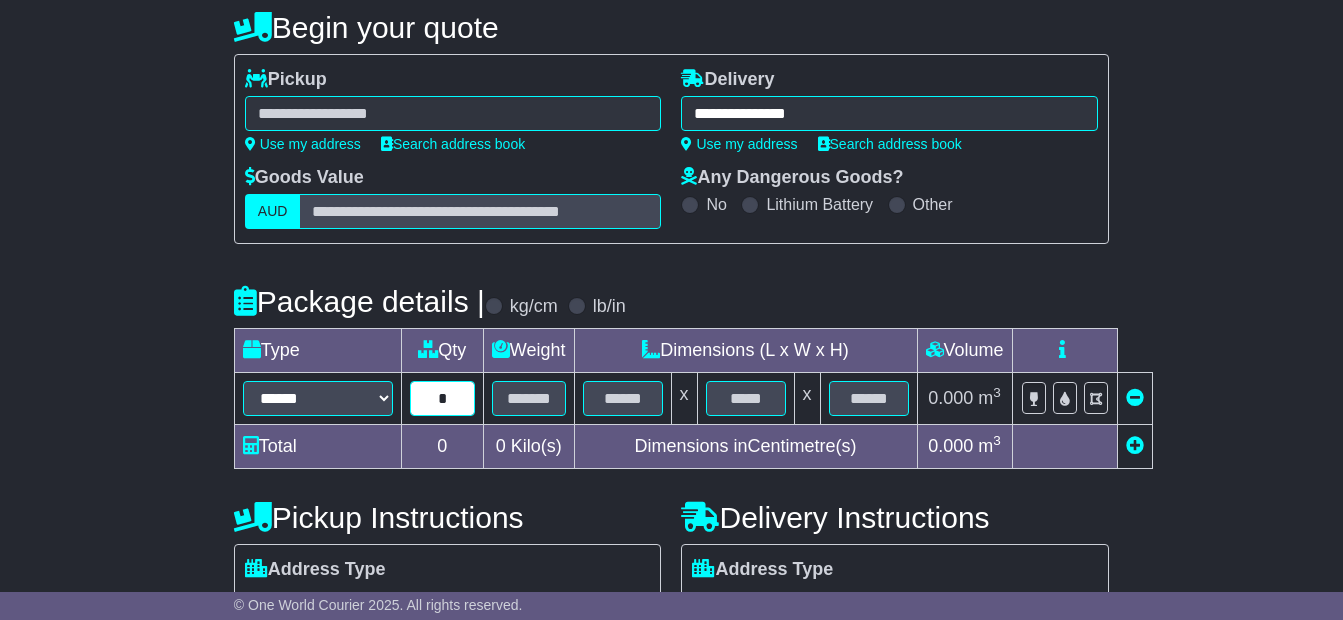 type on "*" 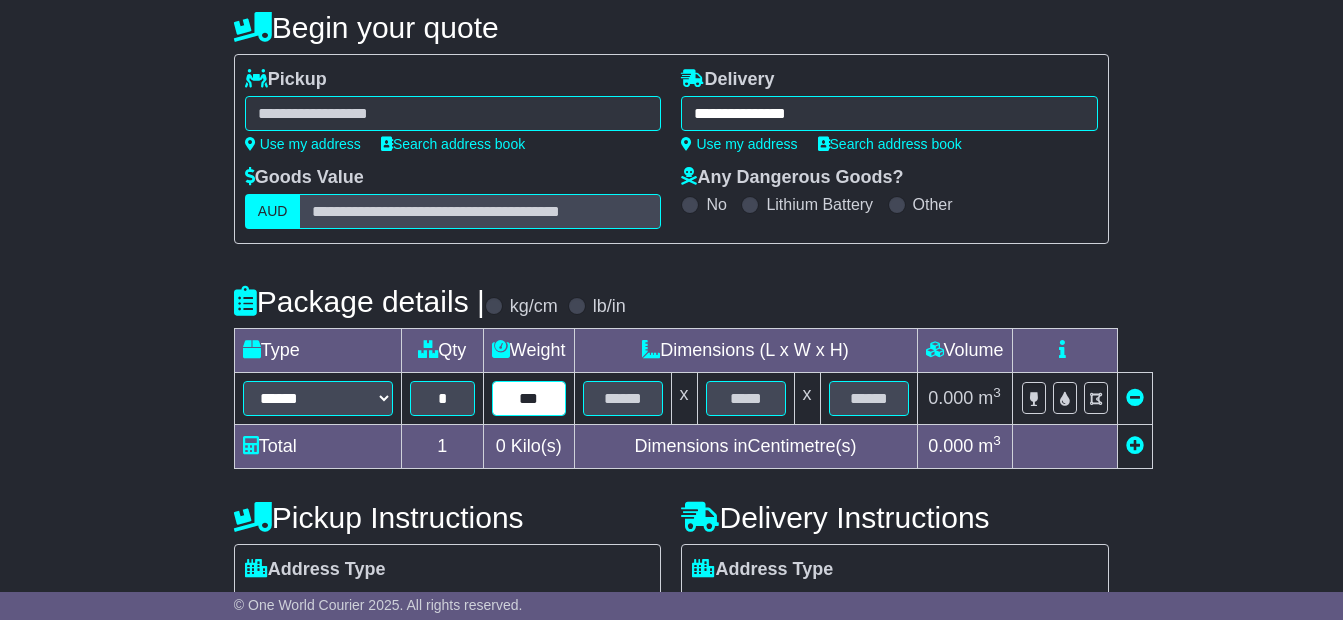 type on "***" 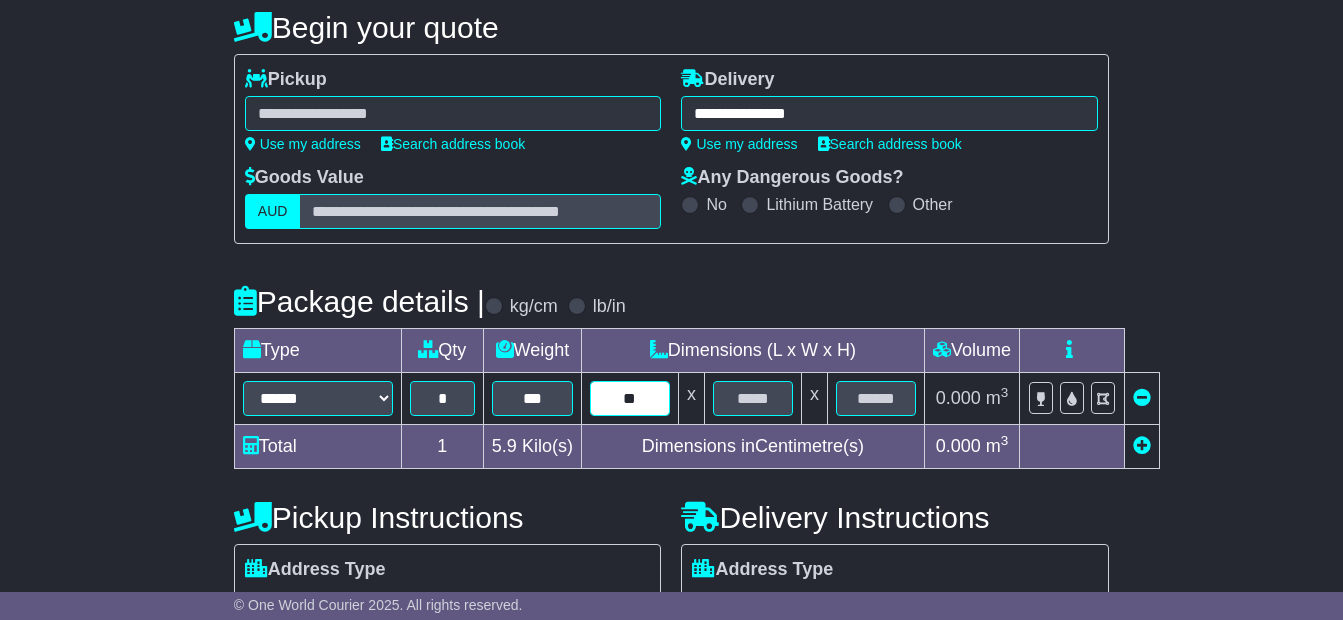 type on "**" 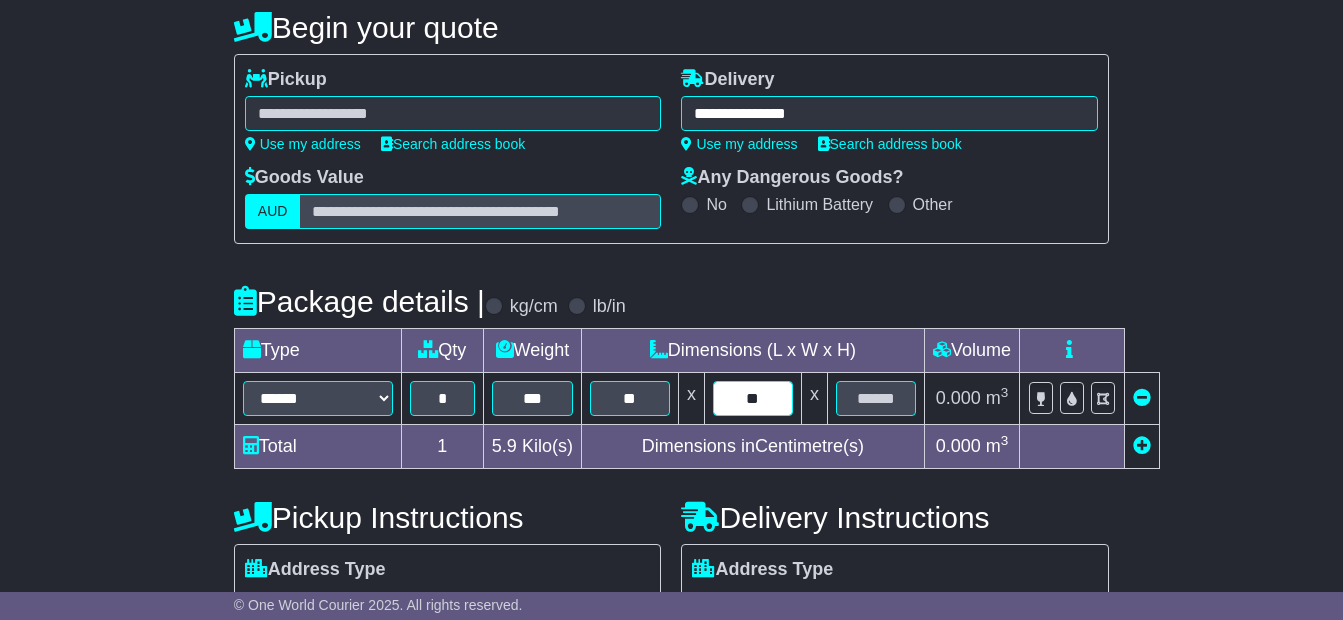 type on "**" 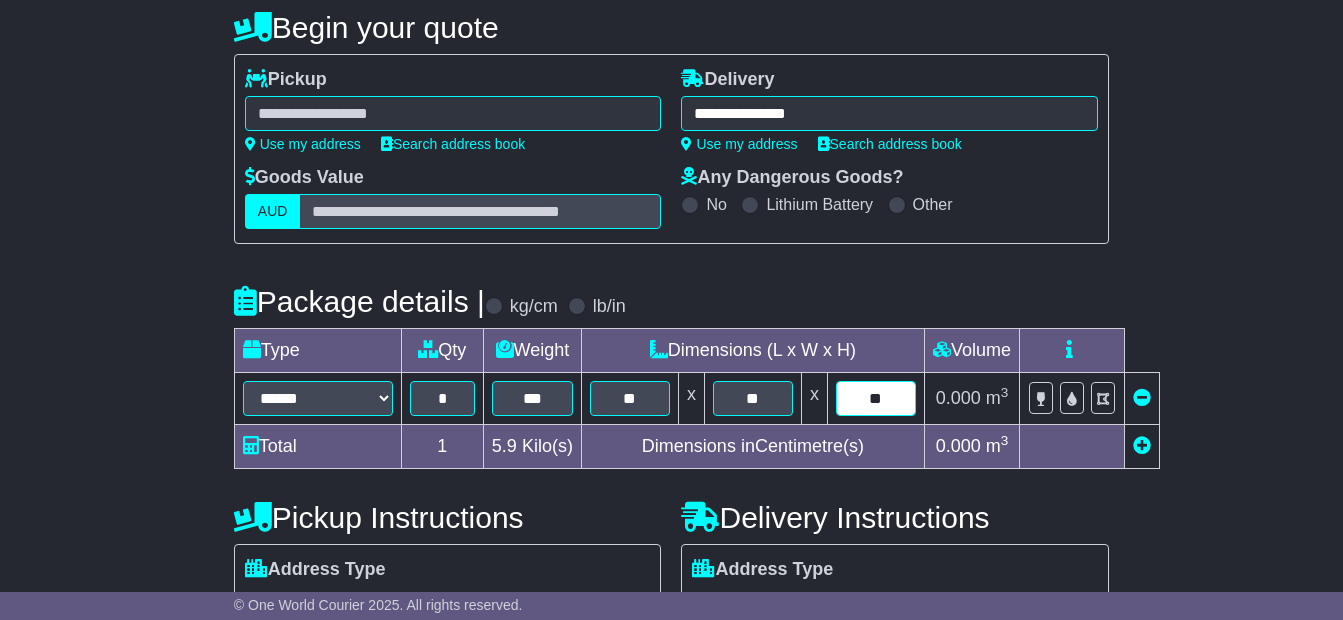 type on "**" 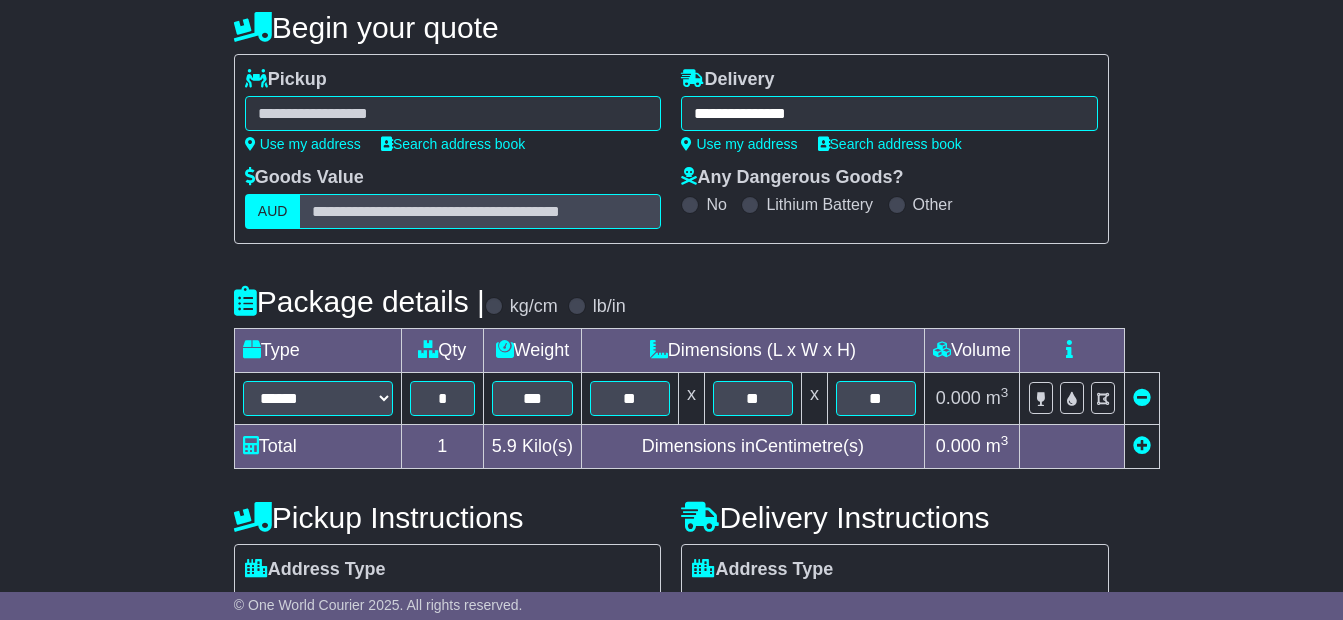 type 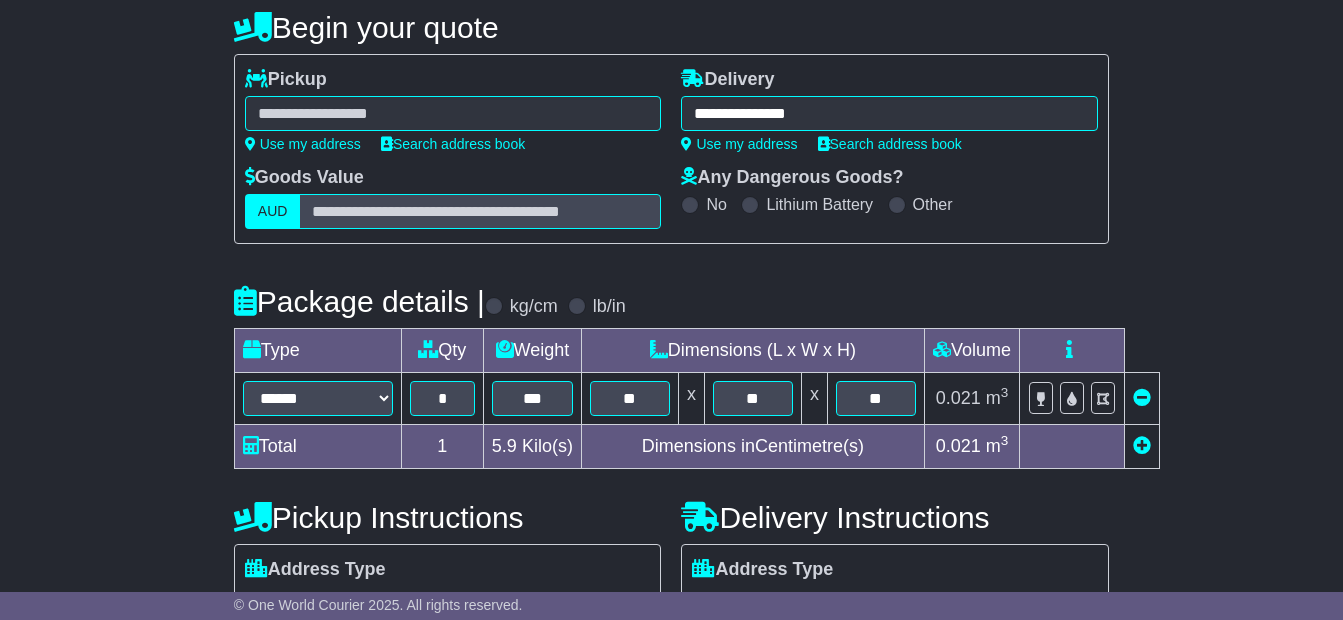 scroll, scrollTop: 471, scrollLeft: 0, axis: vertical 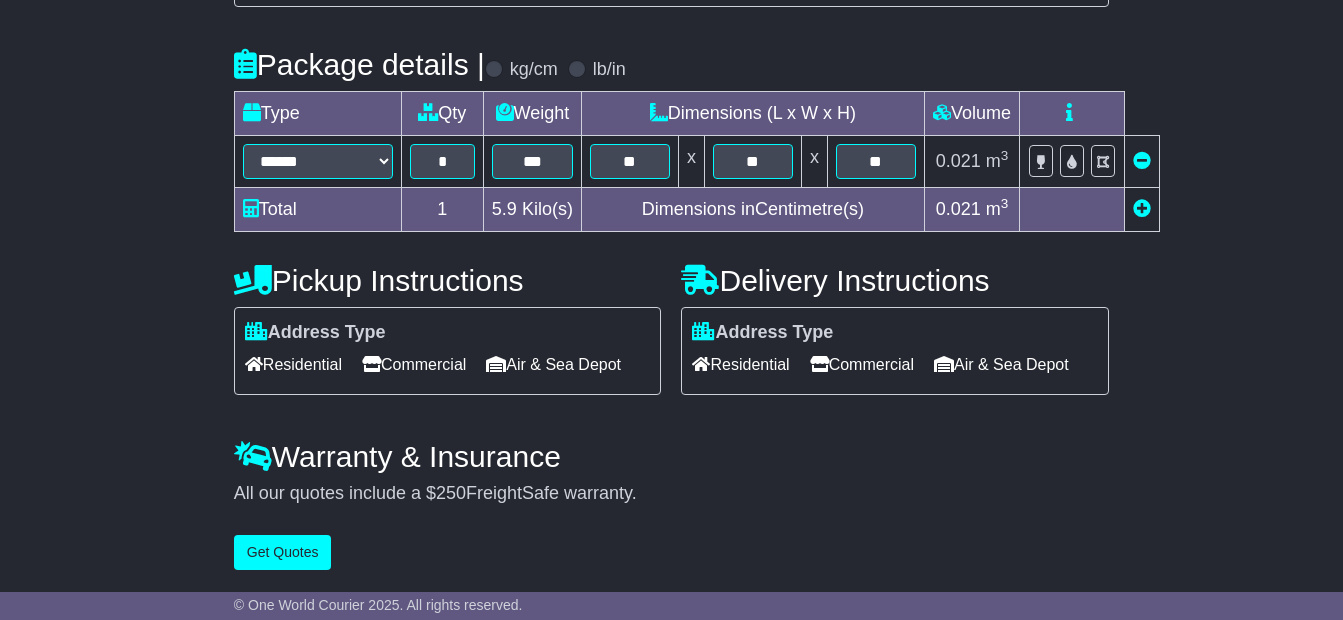 click at bounding box center [1142, 208] 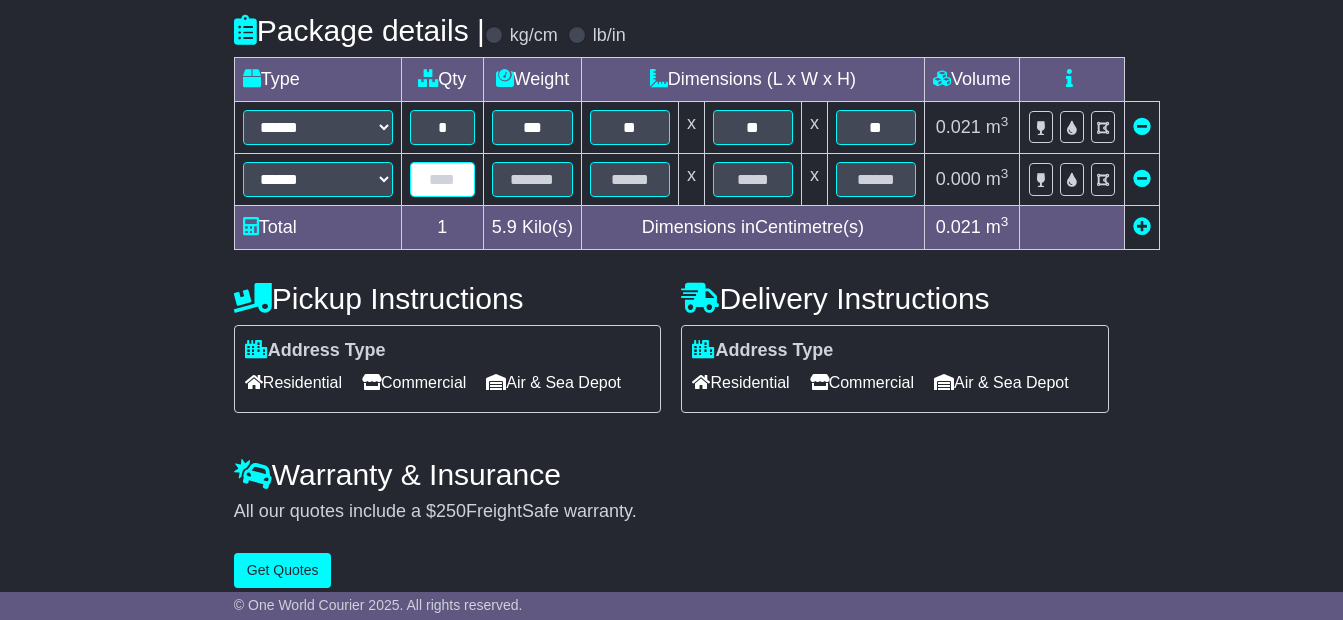 click at bounding box center [442, 179] 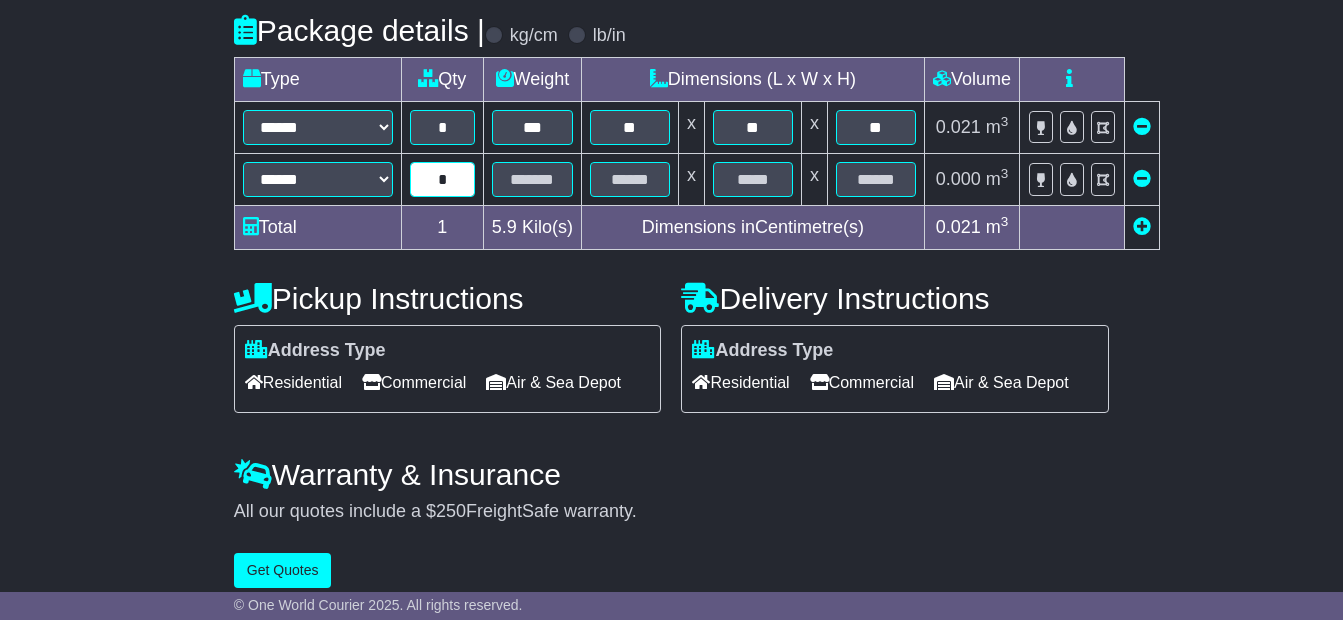 type on "*" 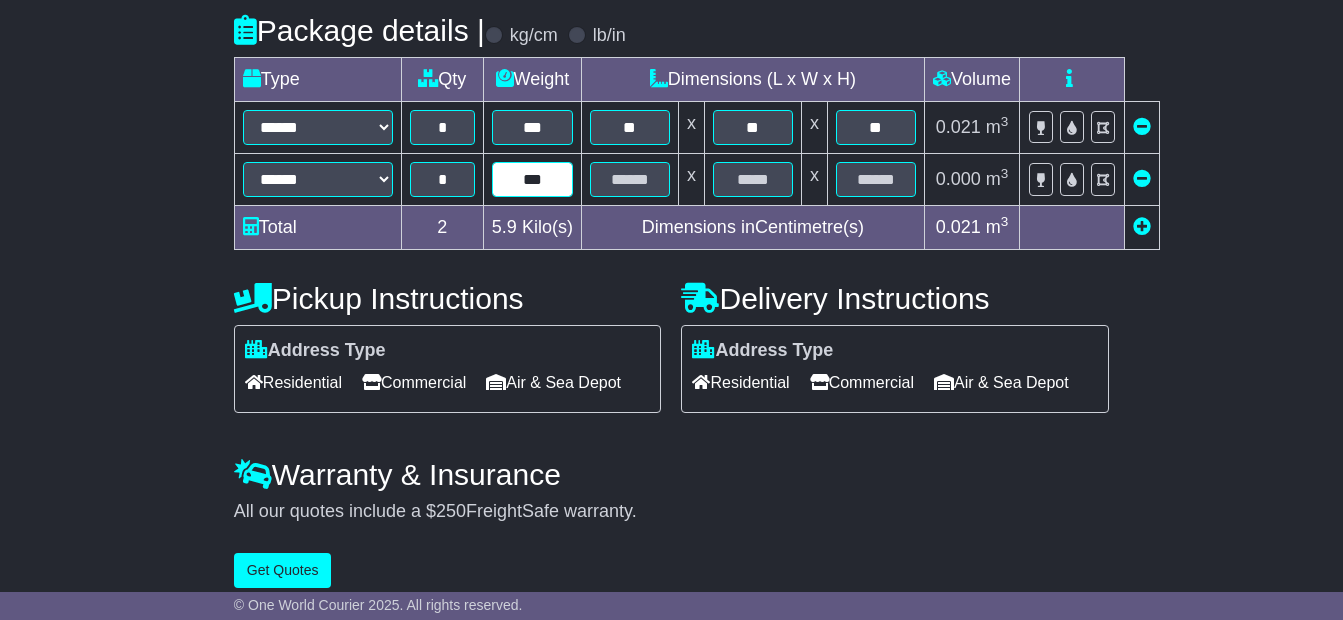 type on "***" 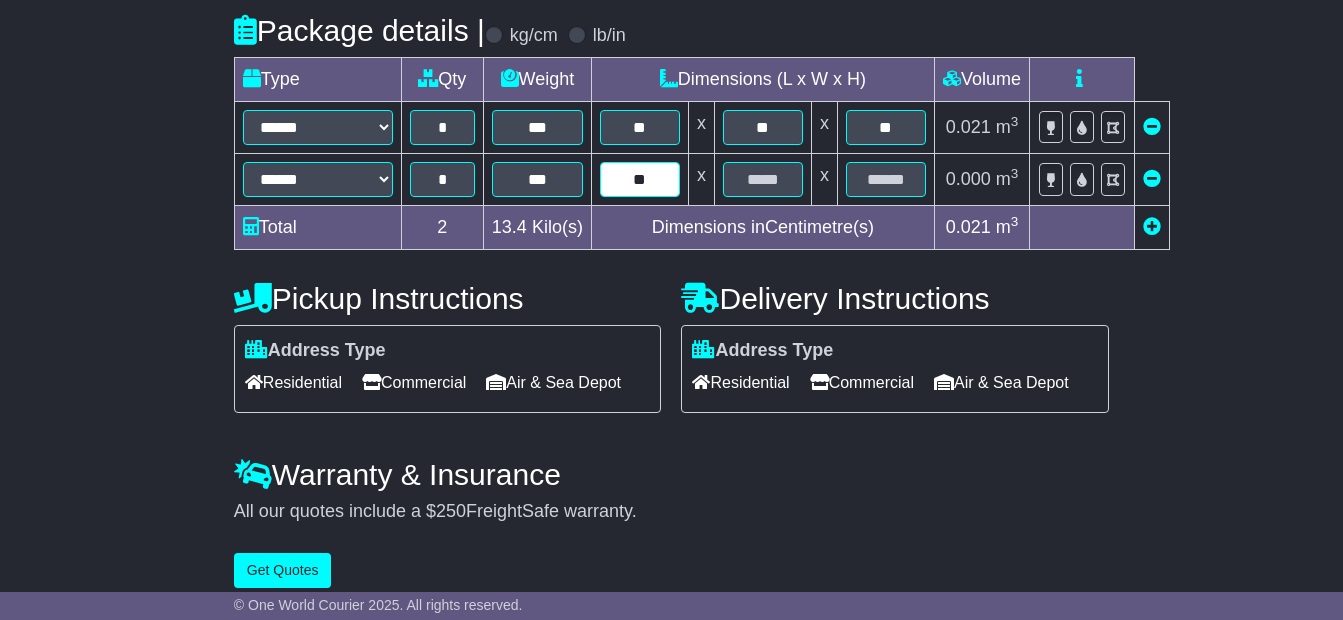 type on "**" 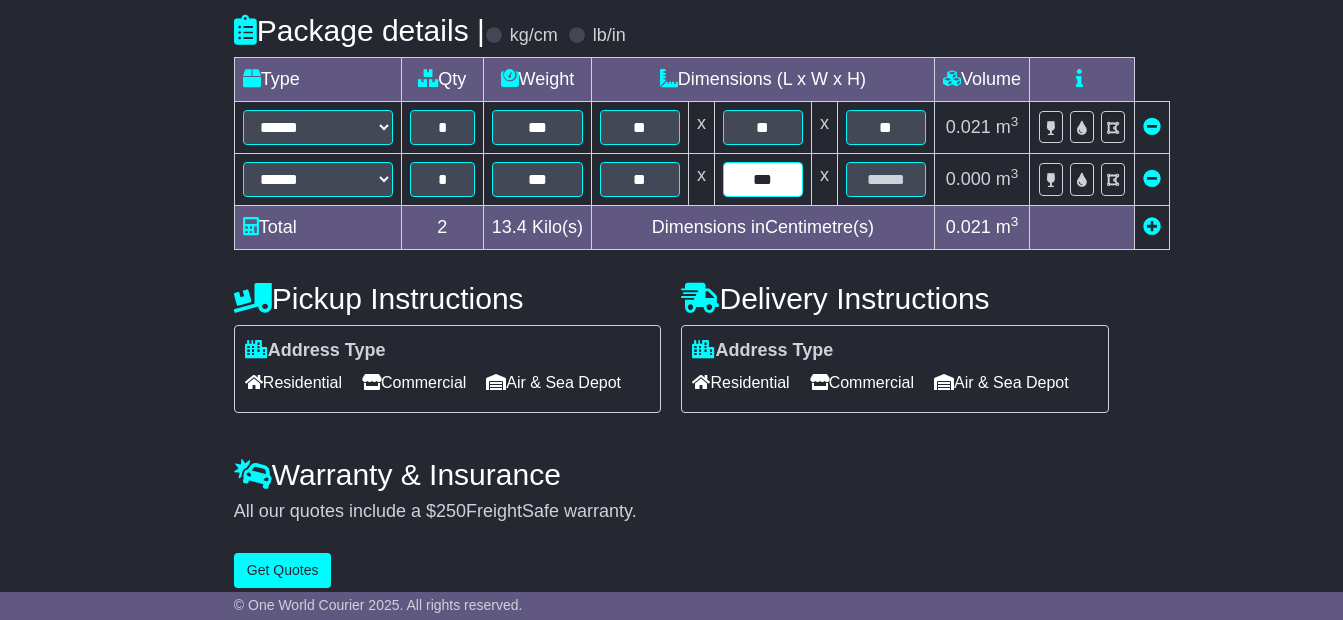 type on "***" 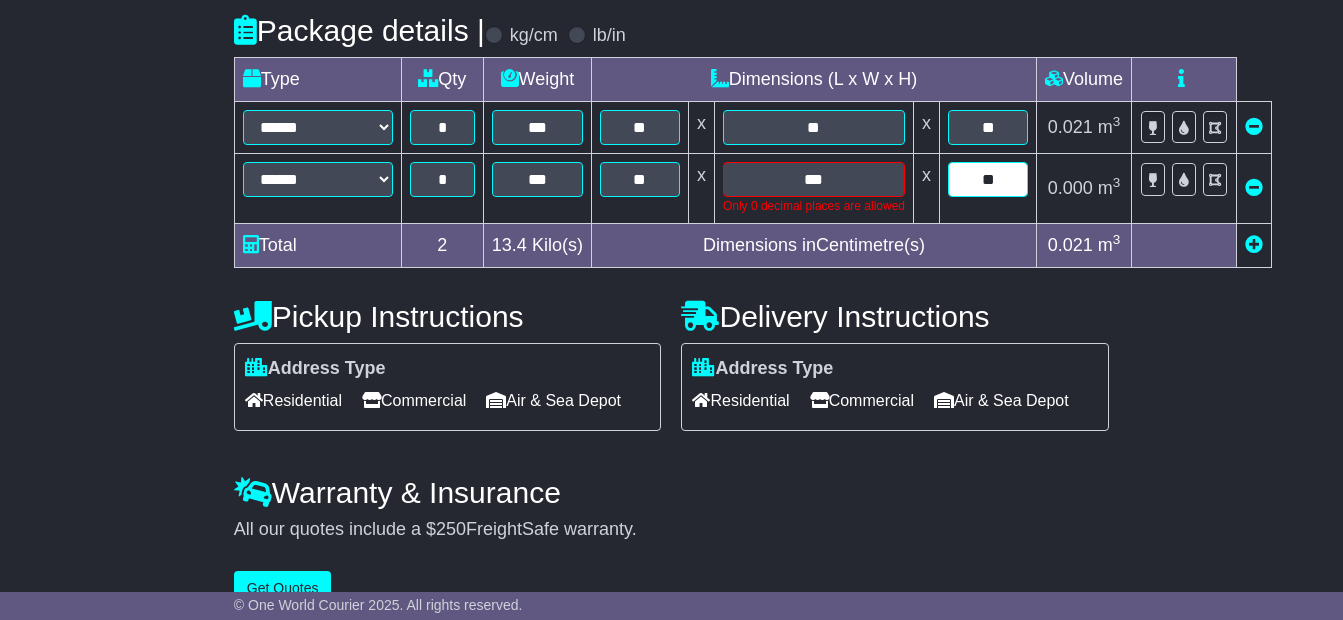 type on "**" 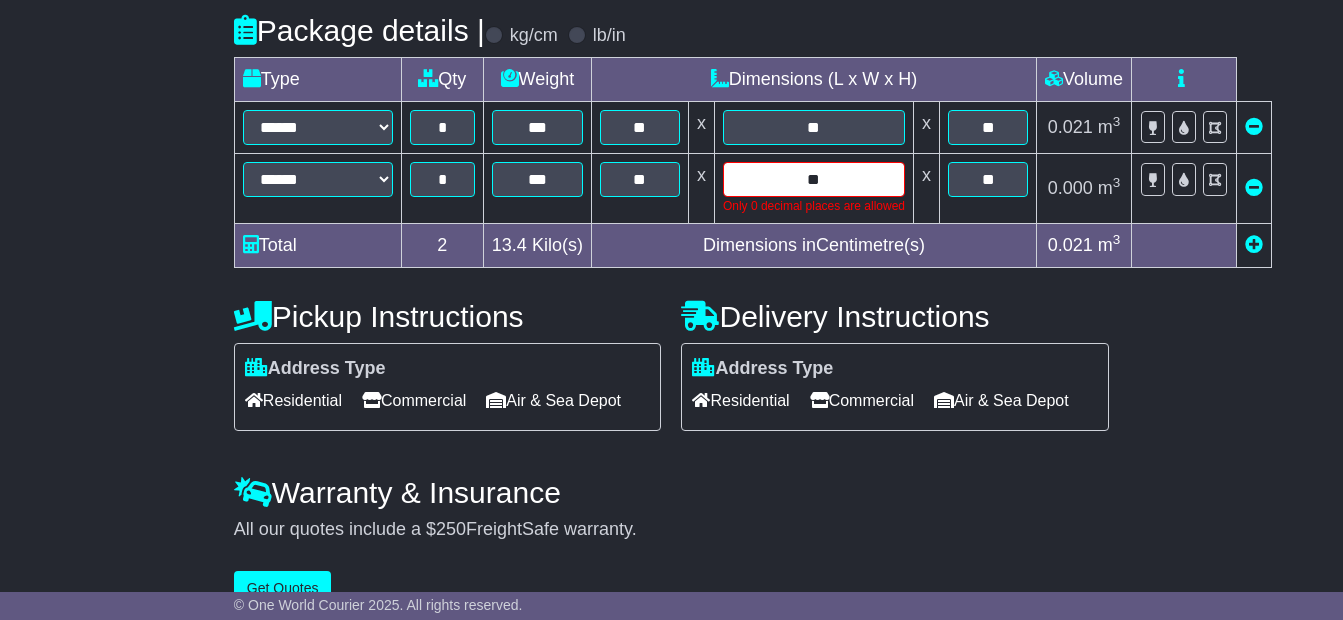 type on "**" 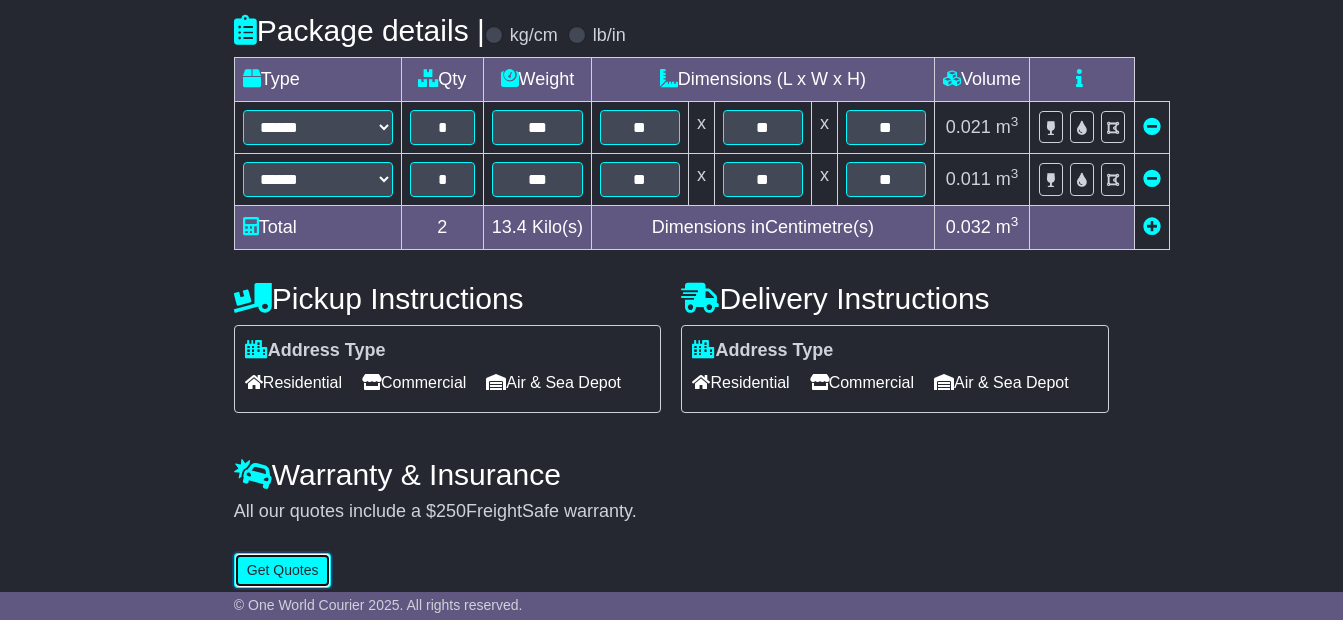 scroll, scrollTop: 473, scrollLeft: 0, axis: vertical 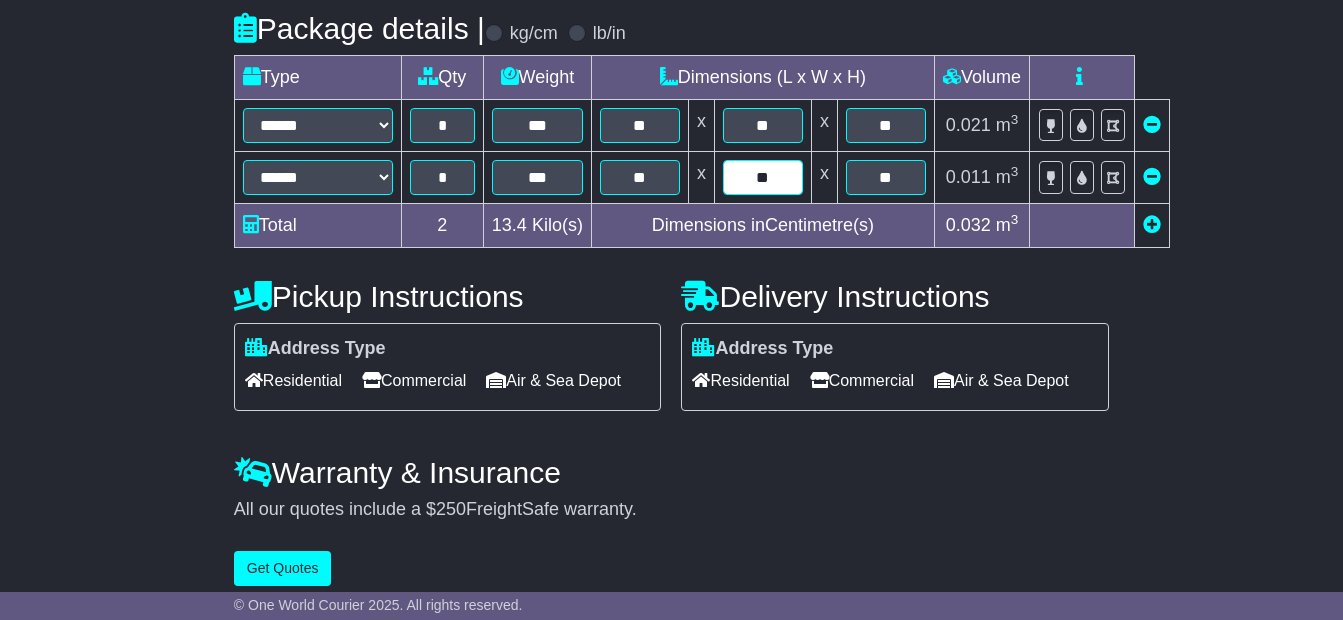 drag, startPoint x: 798, startPoint y: 200, endPoint x: 787, endPoint y: 202, distance: 11.18034 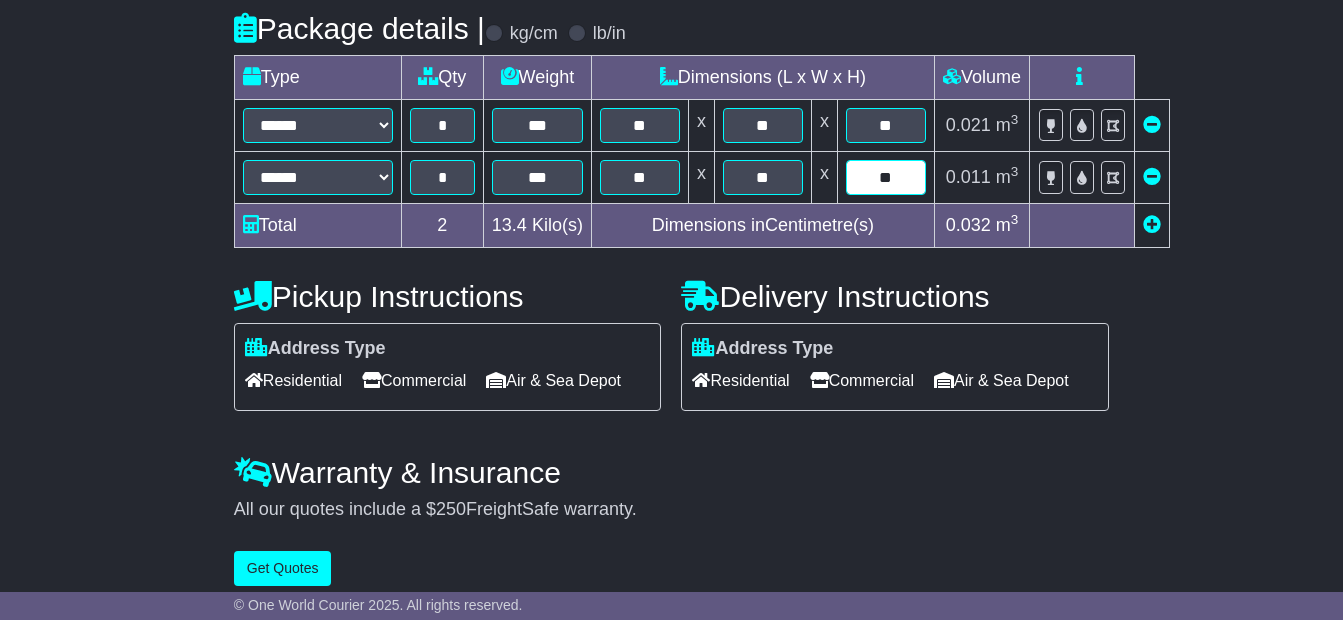 type on "**" 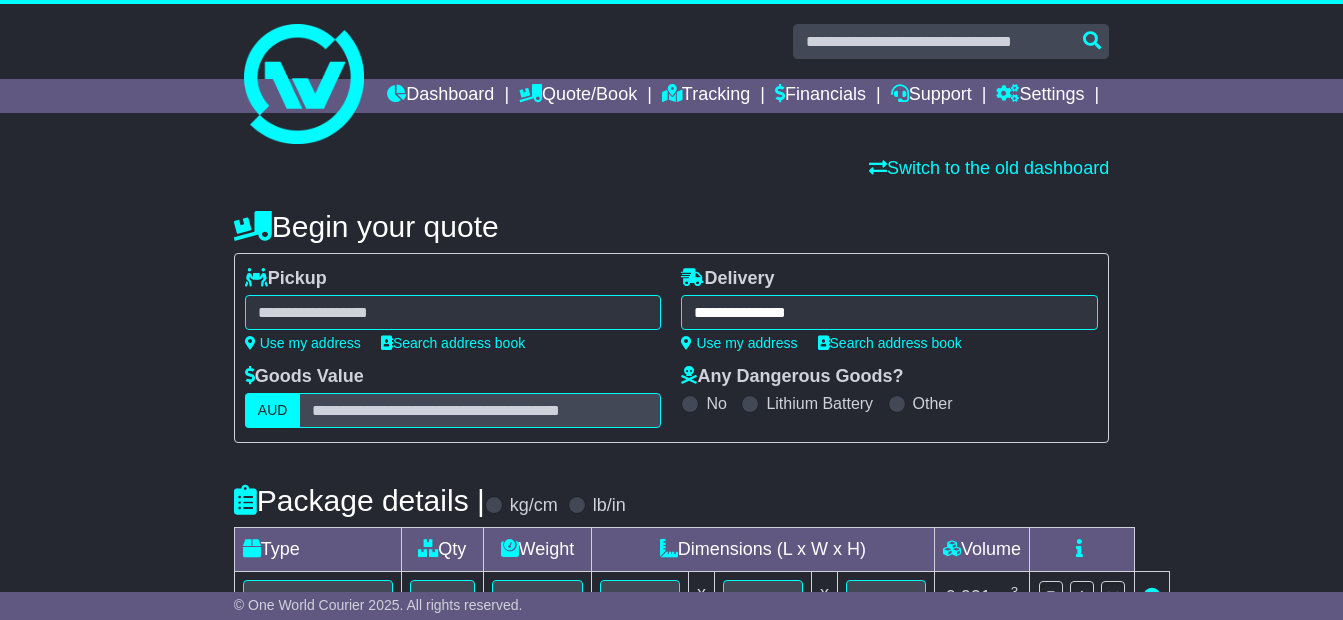 scroll, scrollTop: 0, scrollLeft: 0, axis: both 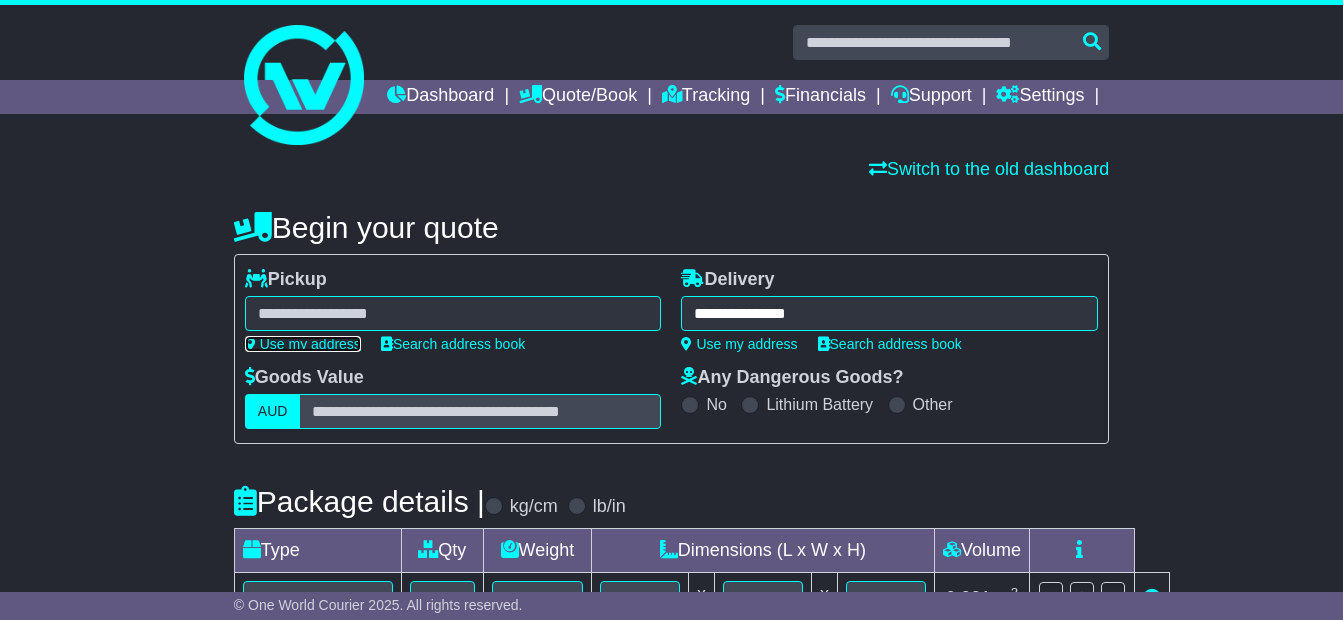 click on "Use my address" at bounding box center [303, 344] 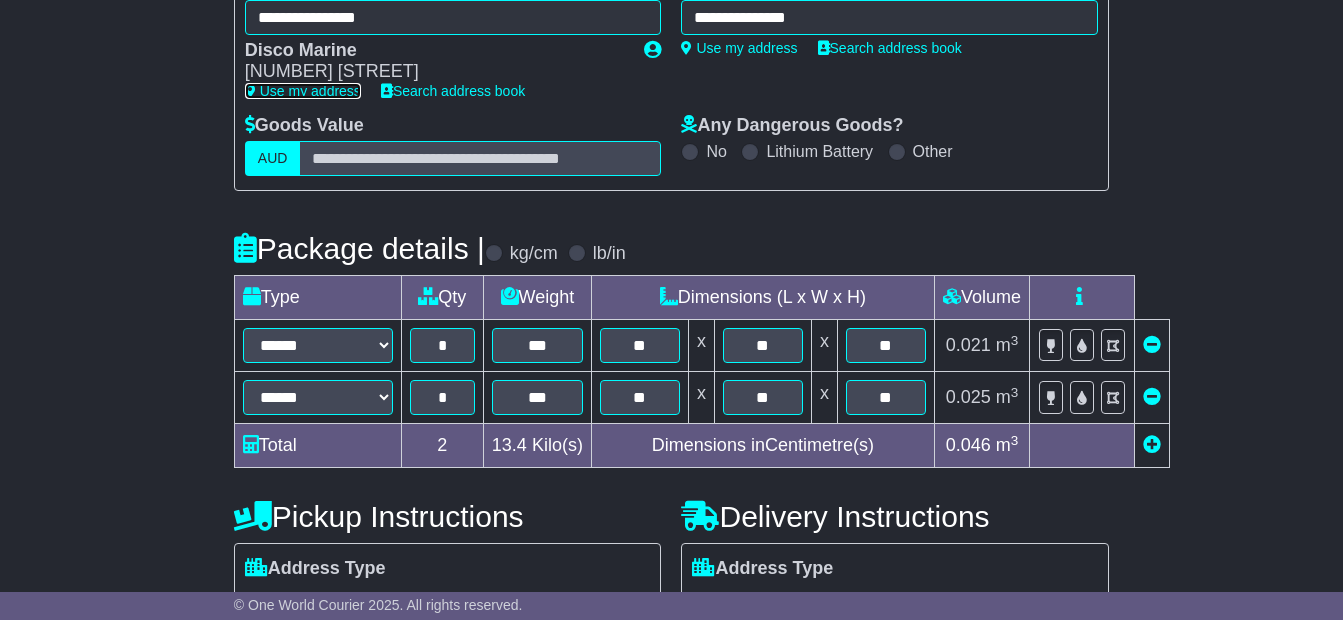 scroll, scrollTop: 500, scrollLeft: 0, axis: vertical 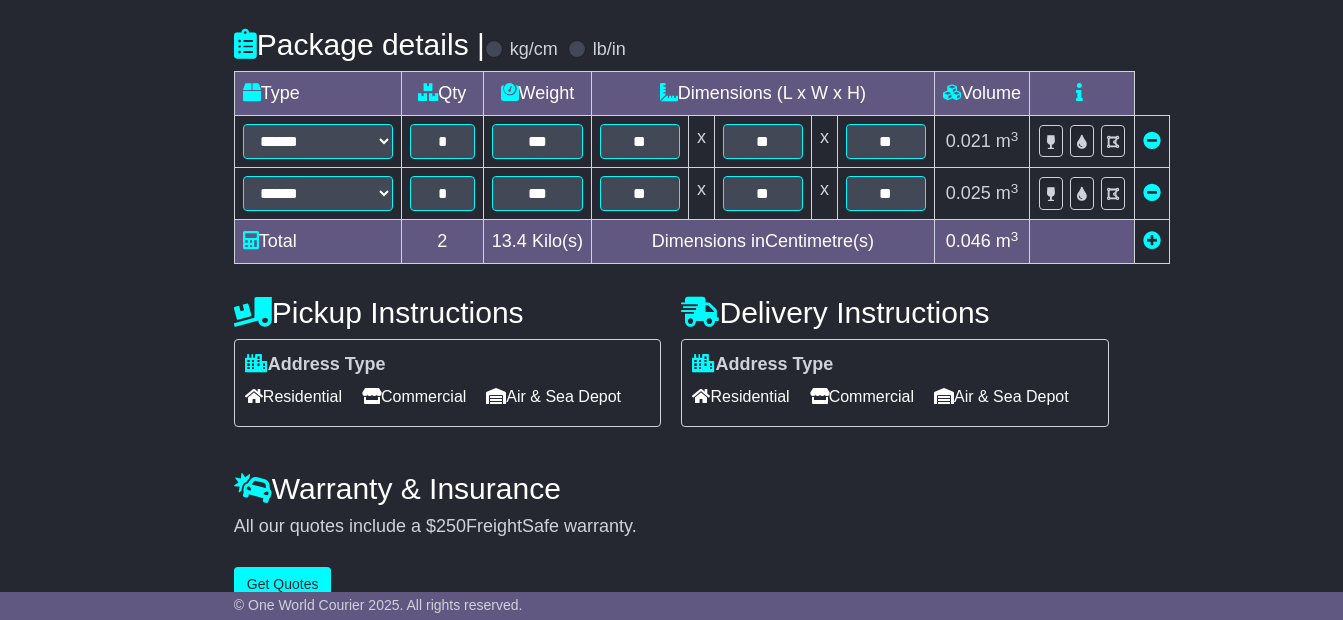 click on "Commercial" at bounding box center [862, 396] 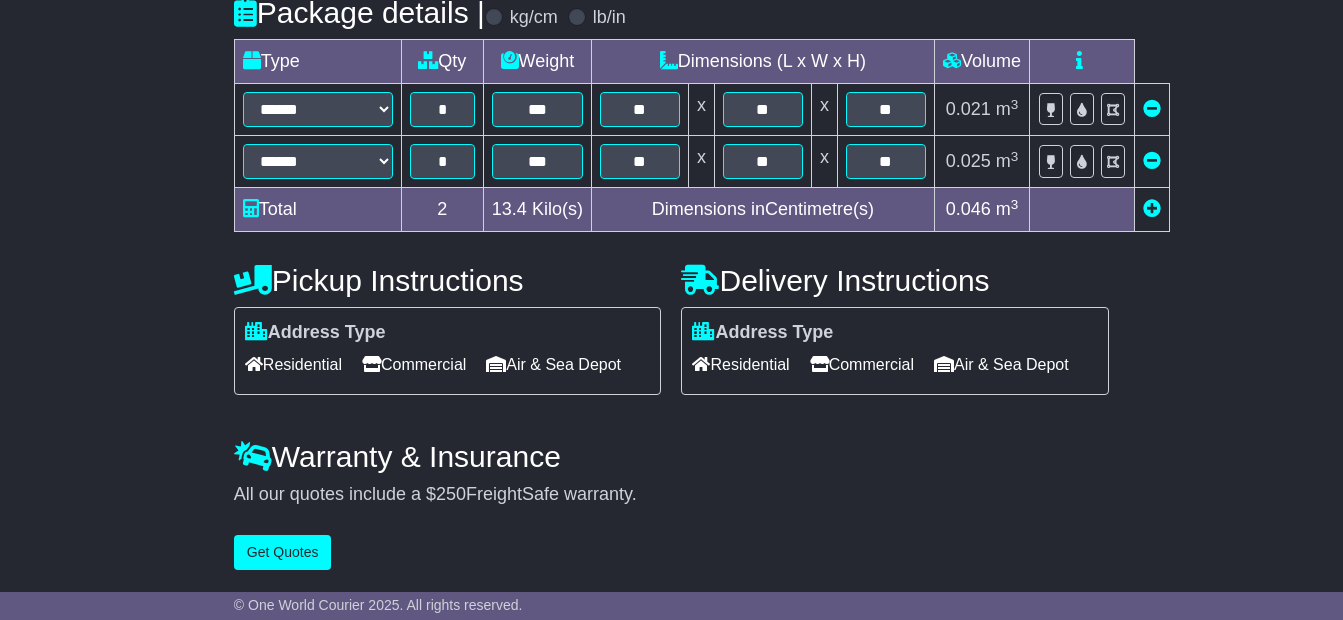 scroll, scrollTop: 599, scrollLeft: 0, axis: vertical 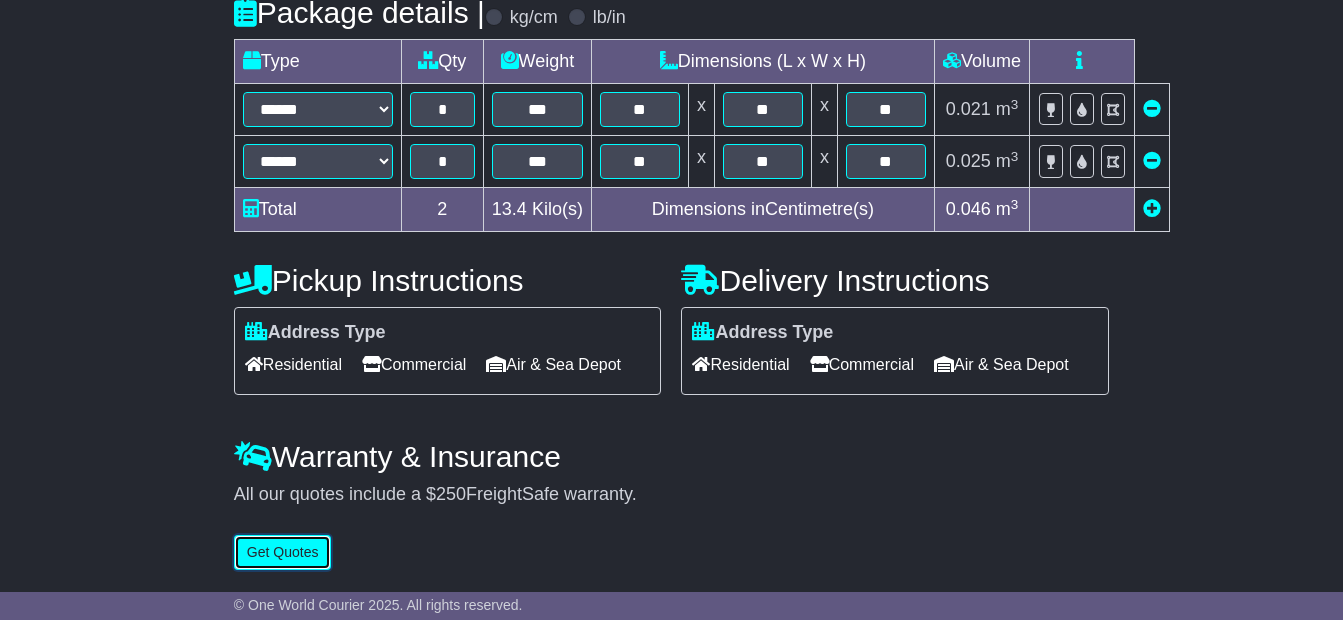 click on "Get Quotes" at bounding box center [283, 552] 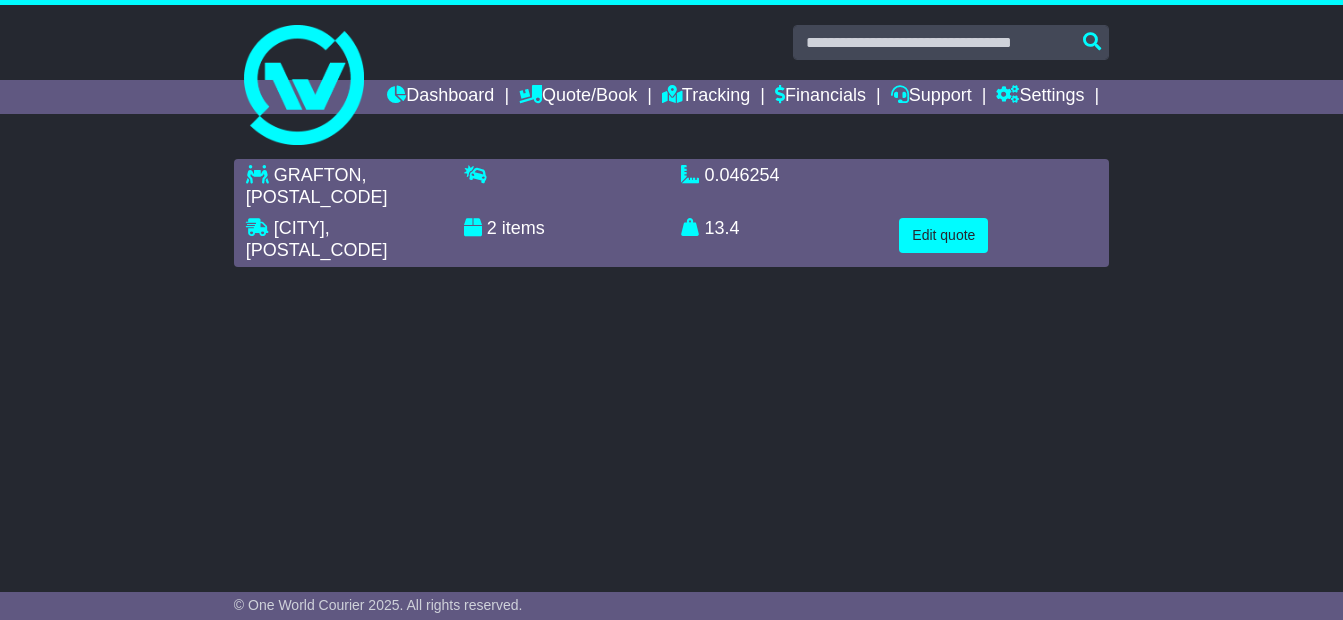 scroll, scrollTop: 0, scrollLeft: 0, axis: both 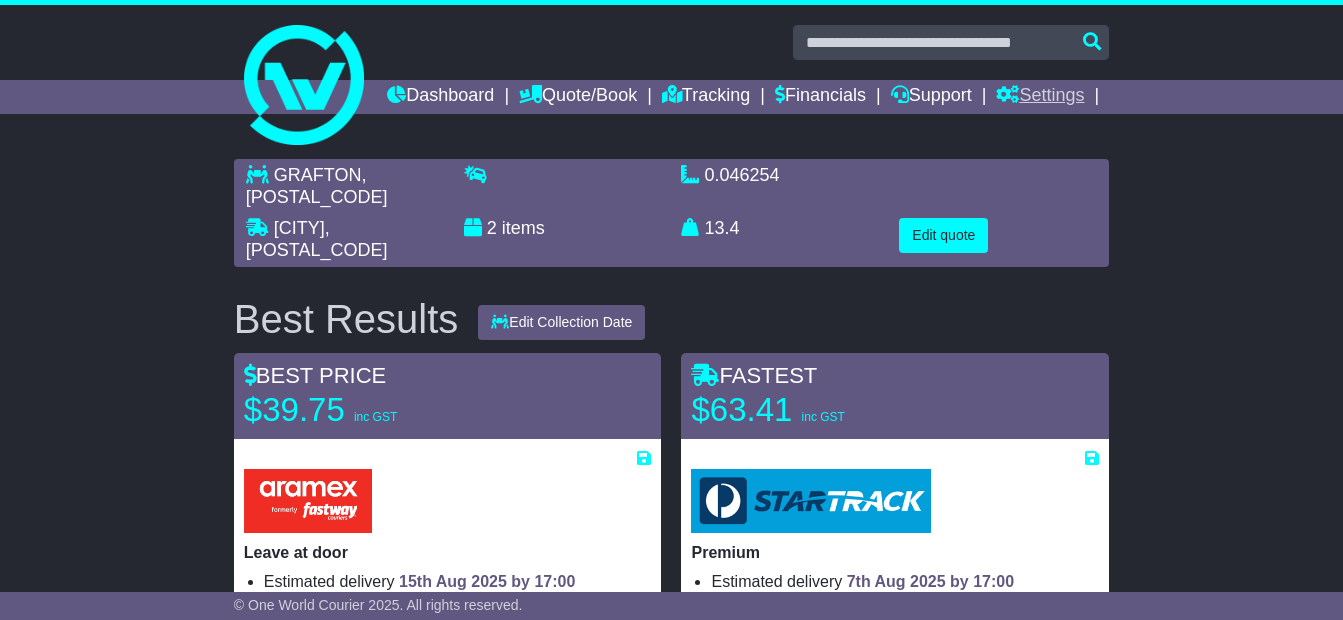 click on "Settings" at bounding box center (1040, 97) 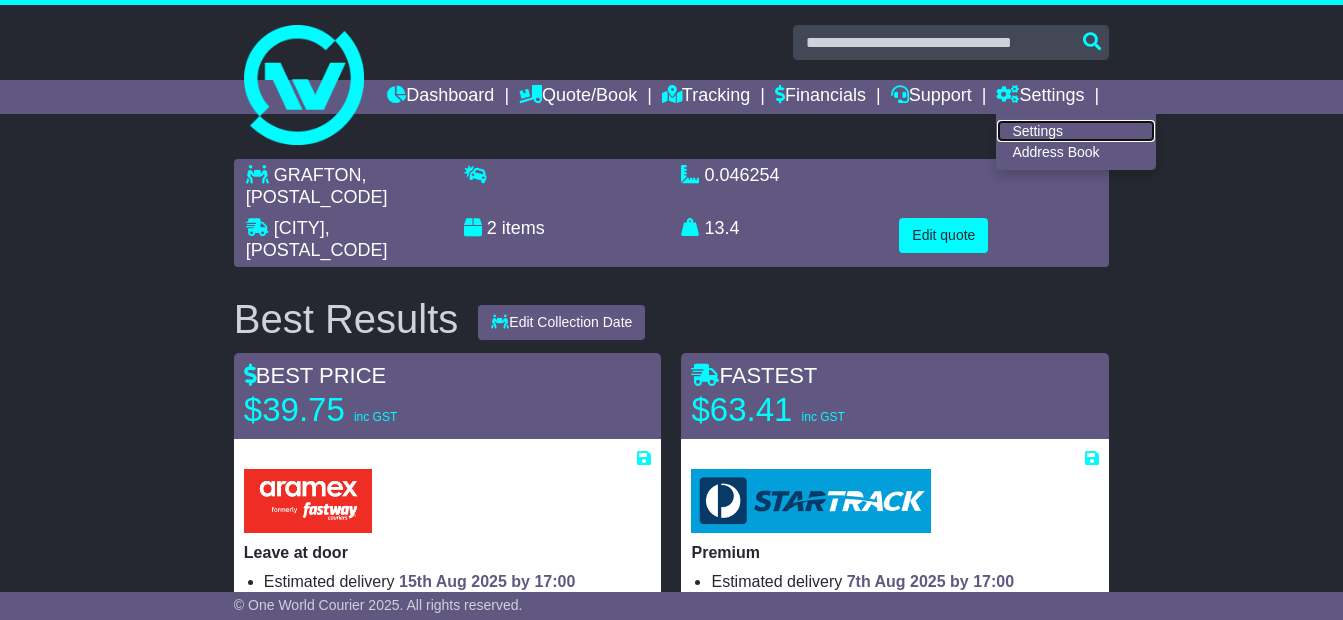 click on "Settings" at bounding box center (1076, 131) 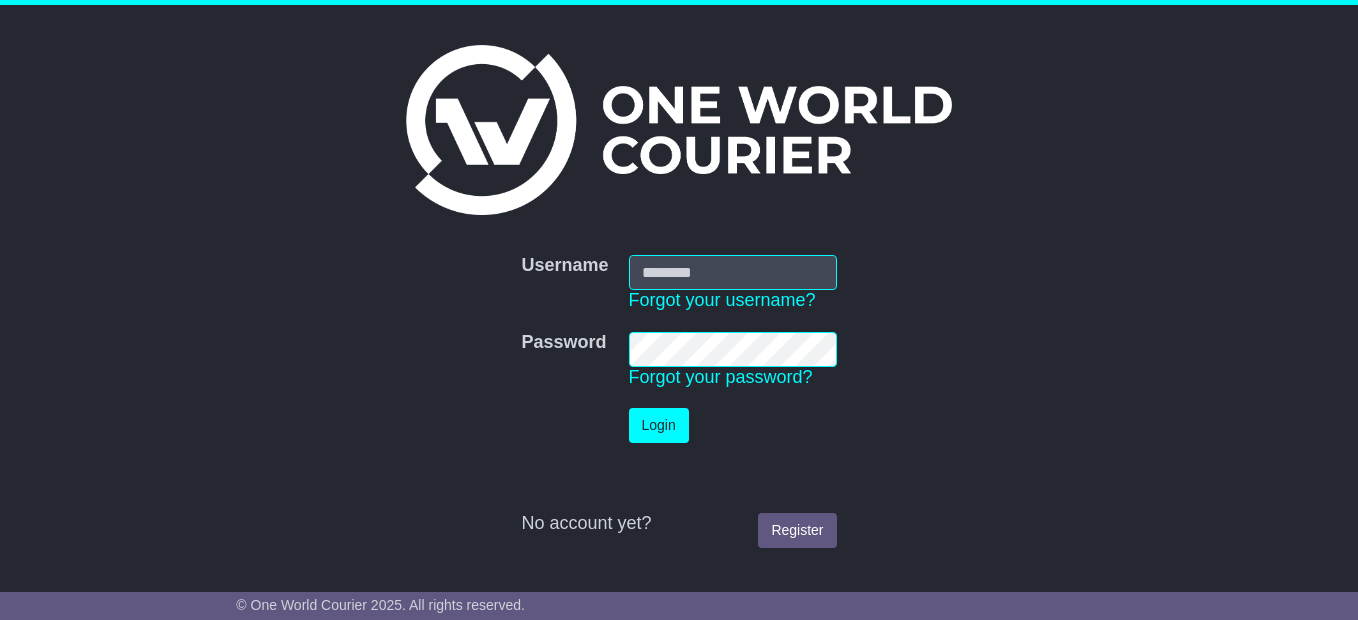 scroll, scrollTop: 0, scrollLeft: 0, axis: both 